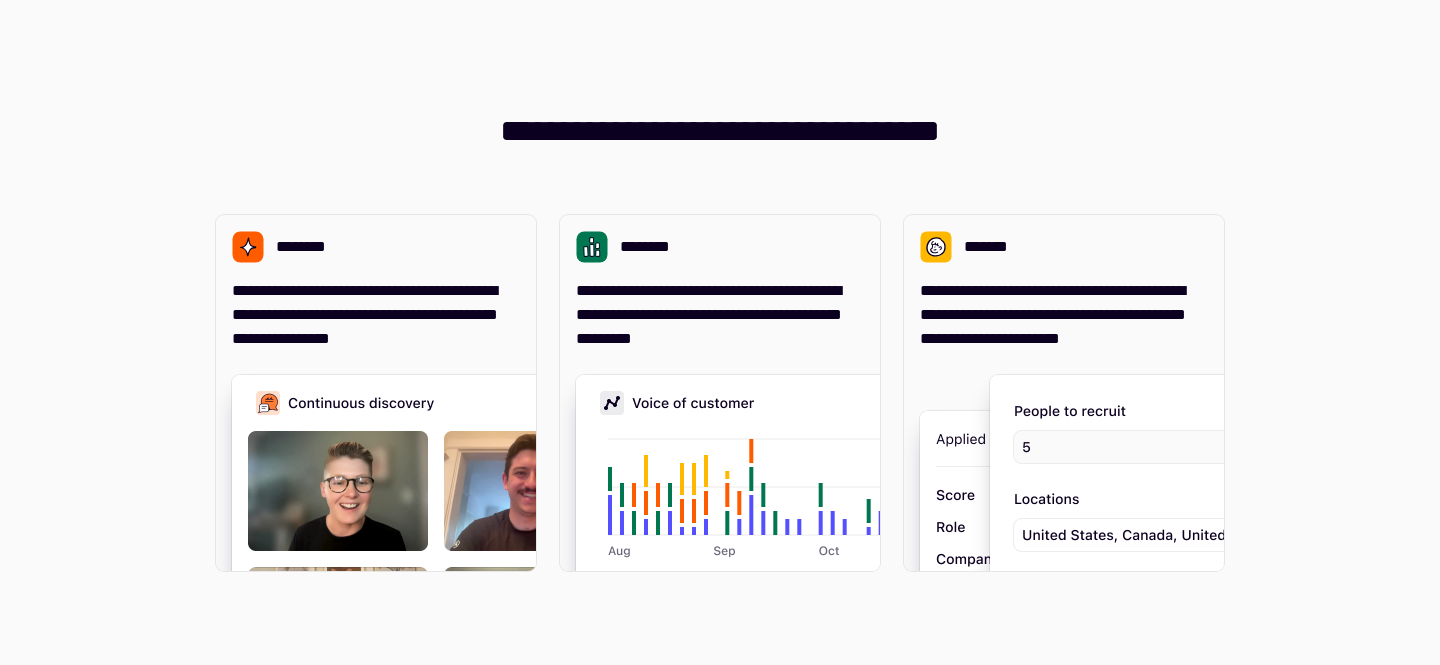 scroll, scrollTop: 0, scrollLeft: 0, axis: both 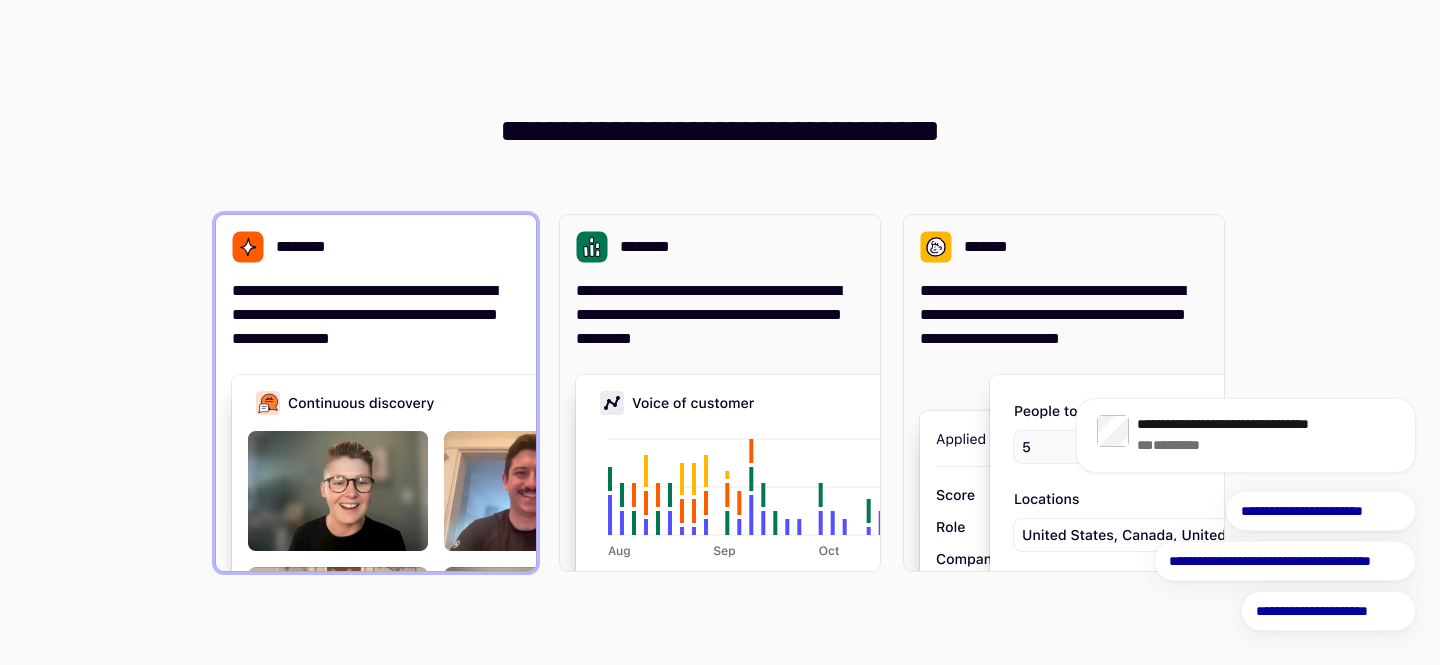 click on "**********" at bounding box center [376, 315] 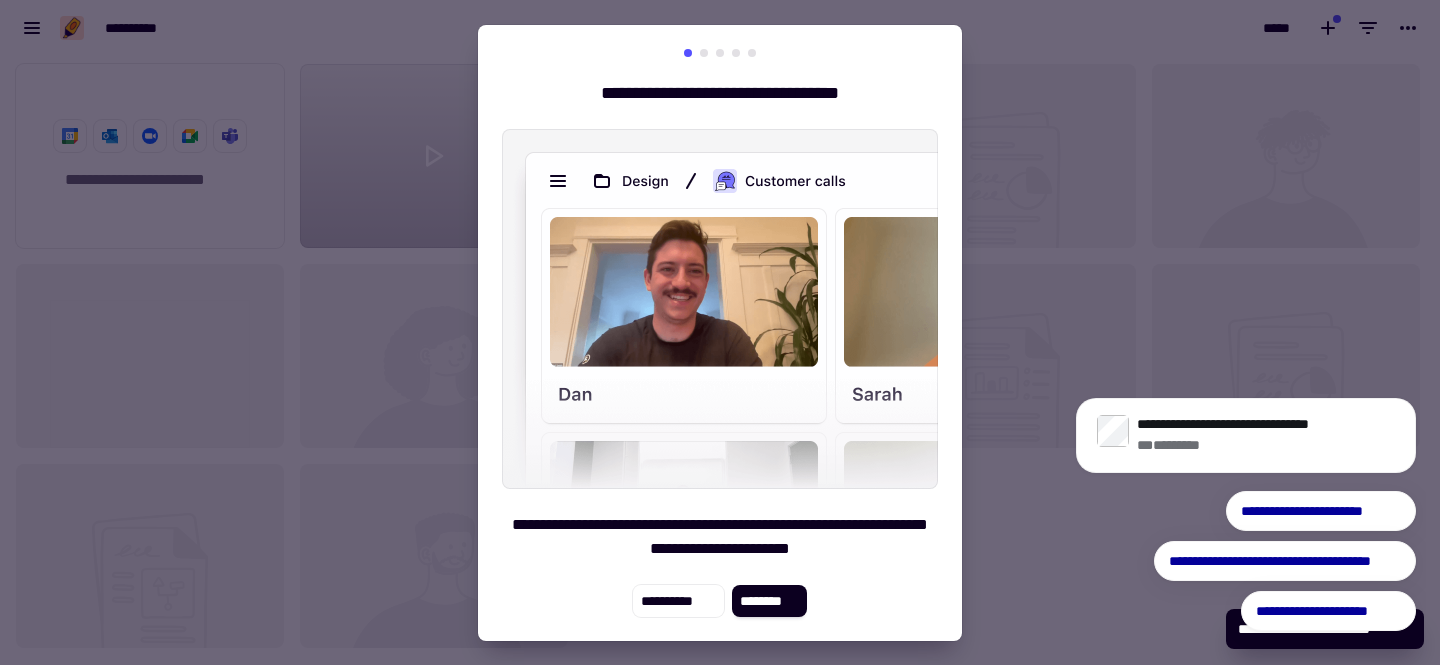 scroll, scrollTop: 1, scrollLeft: 1, axis: both 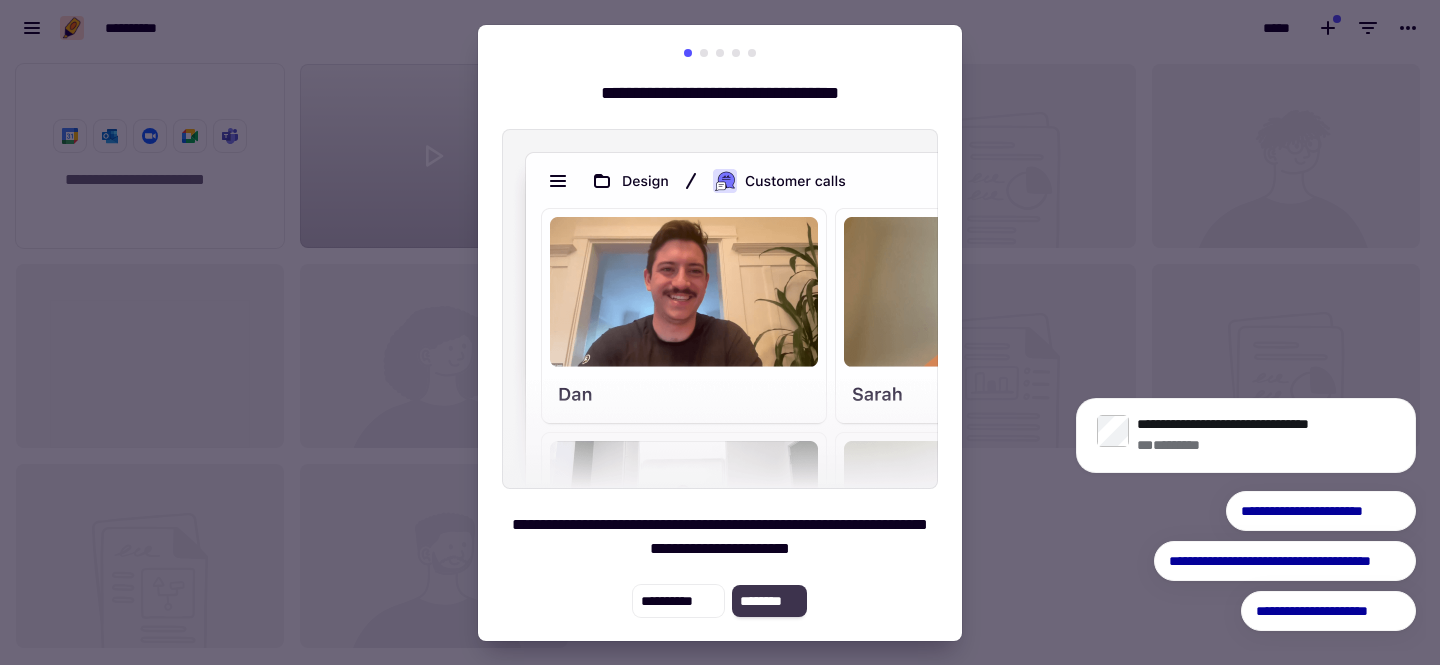 click on "********" 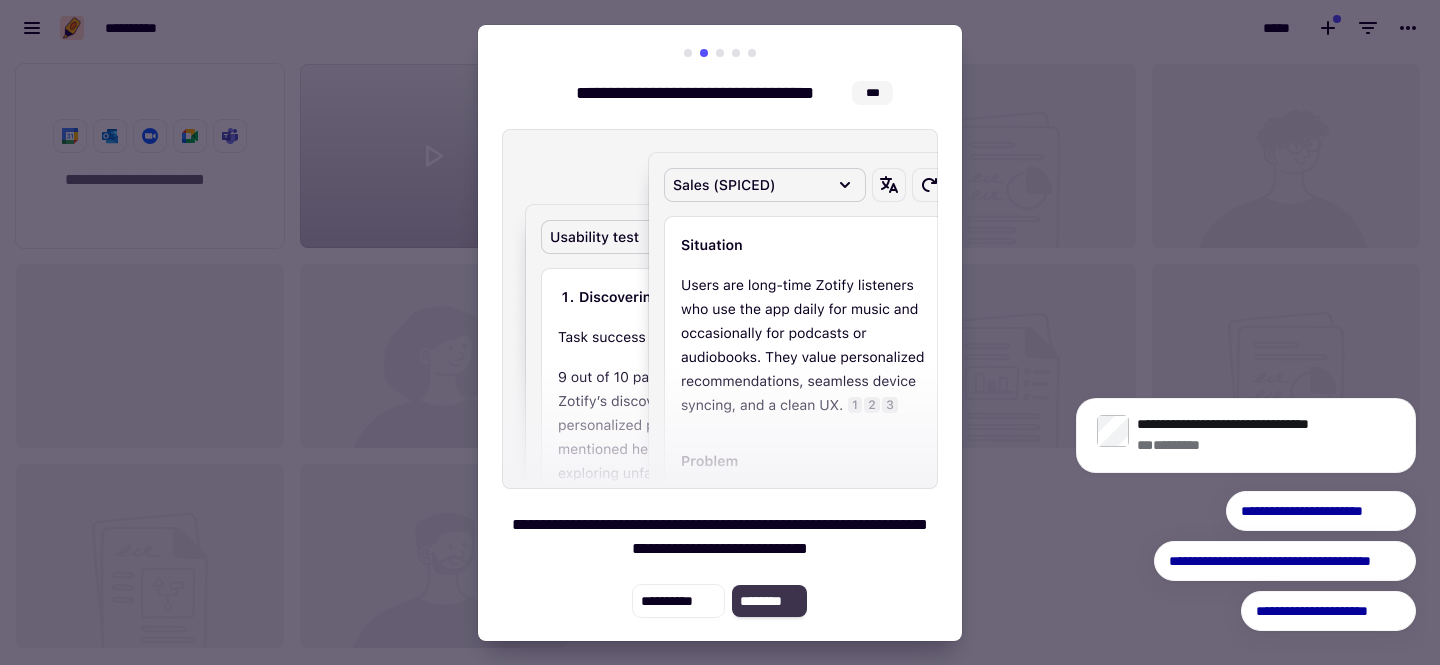 click on "********" 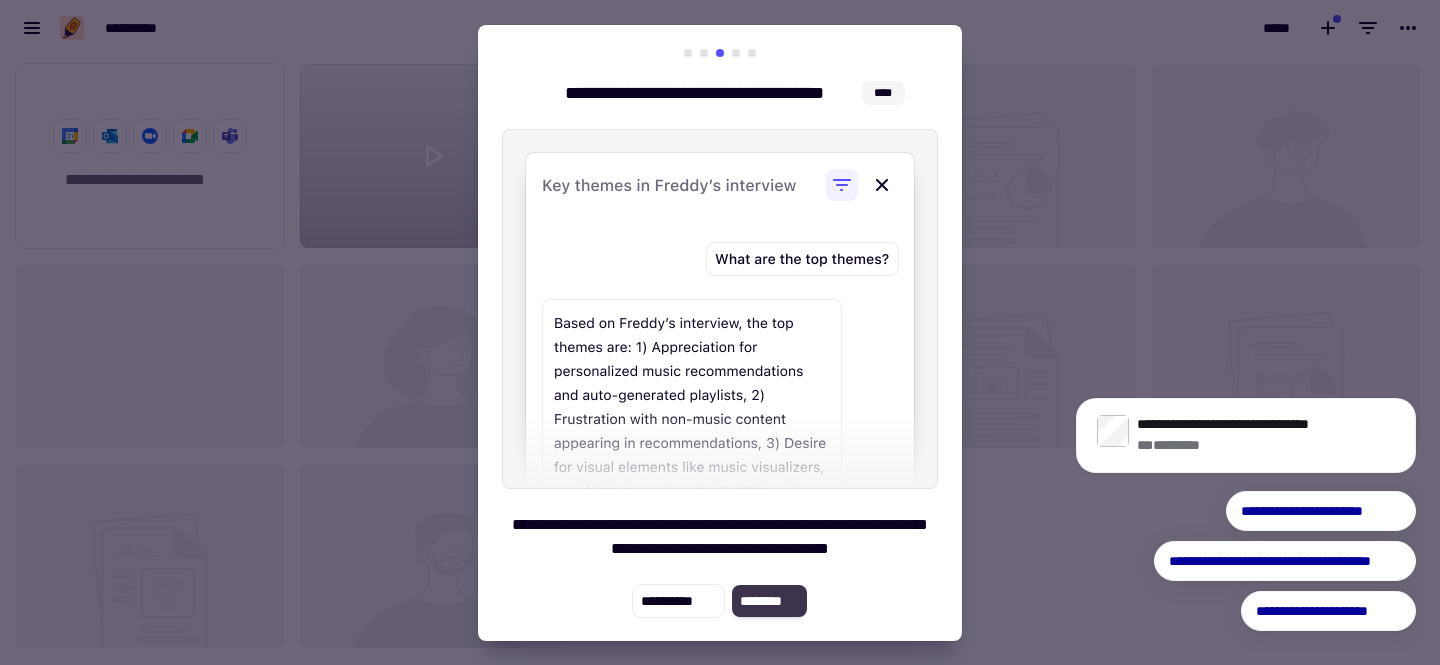 click on "********" 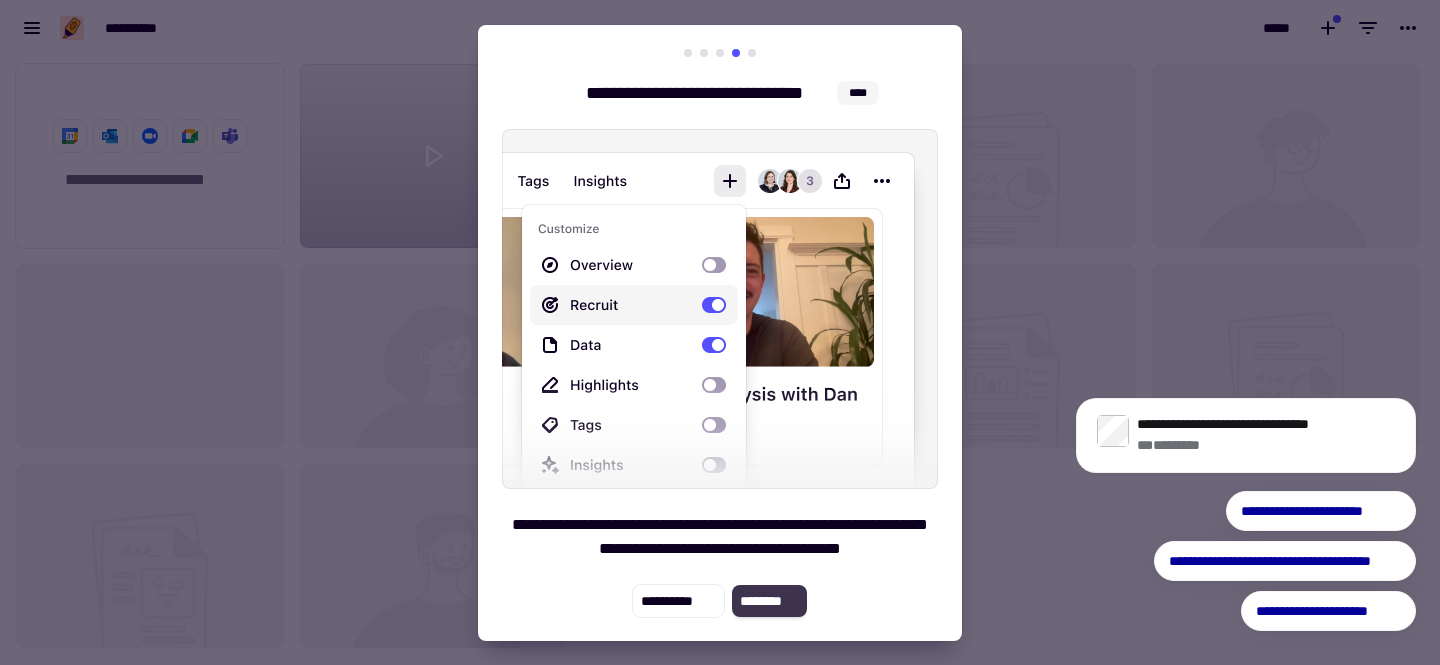click on "********" 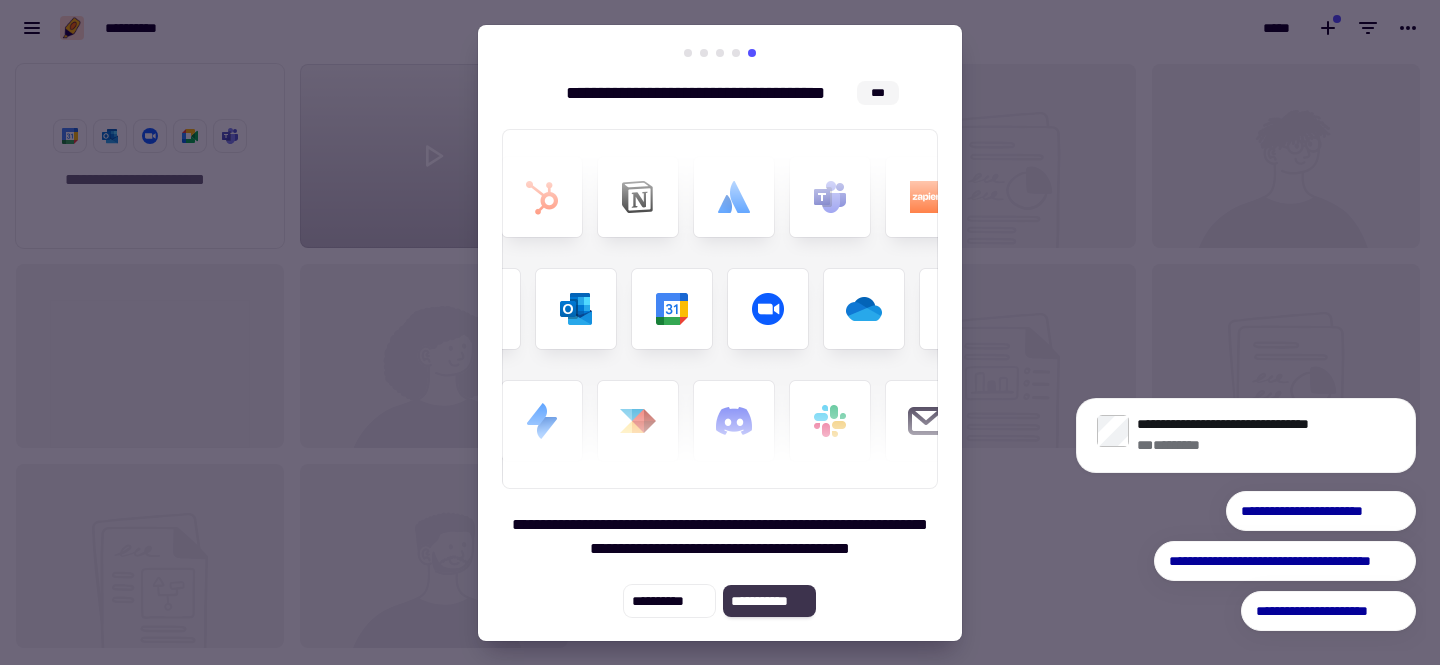 click on "**********" 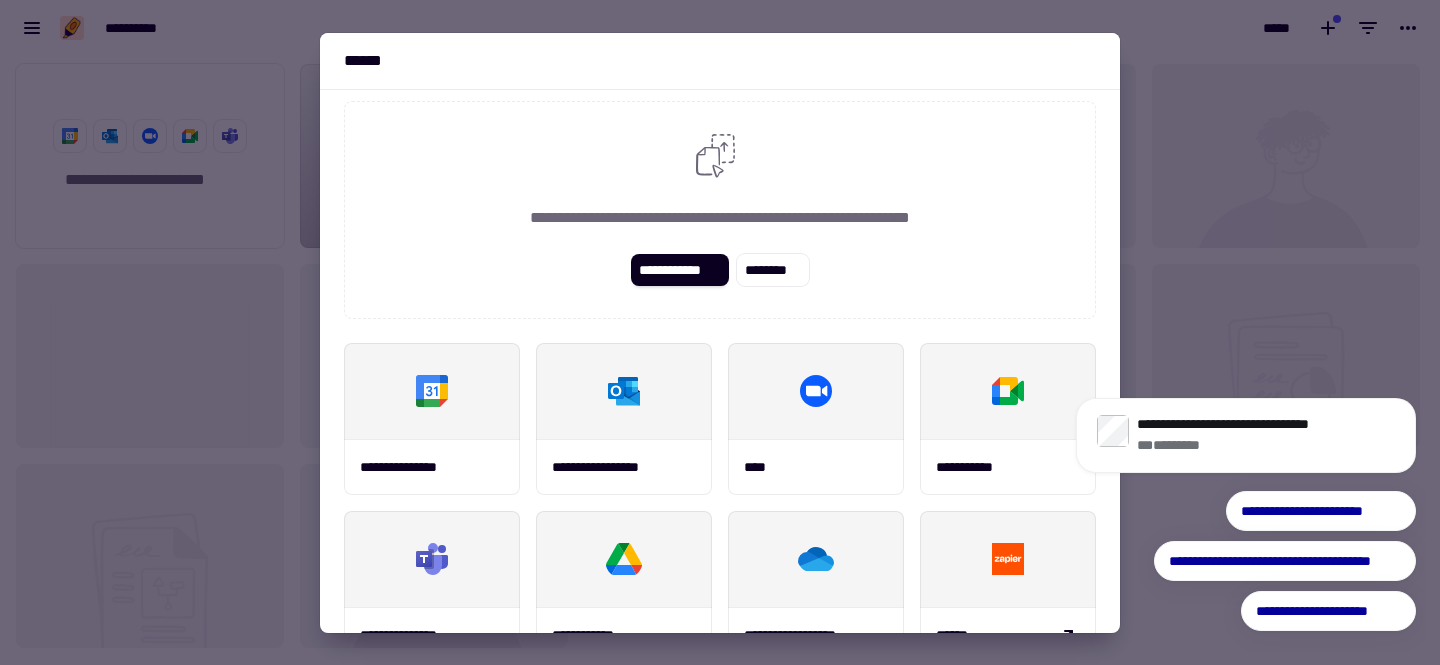 scroll, scrollTop: 0, scrollLeft: 0, axis: both 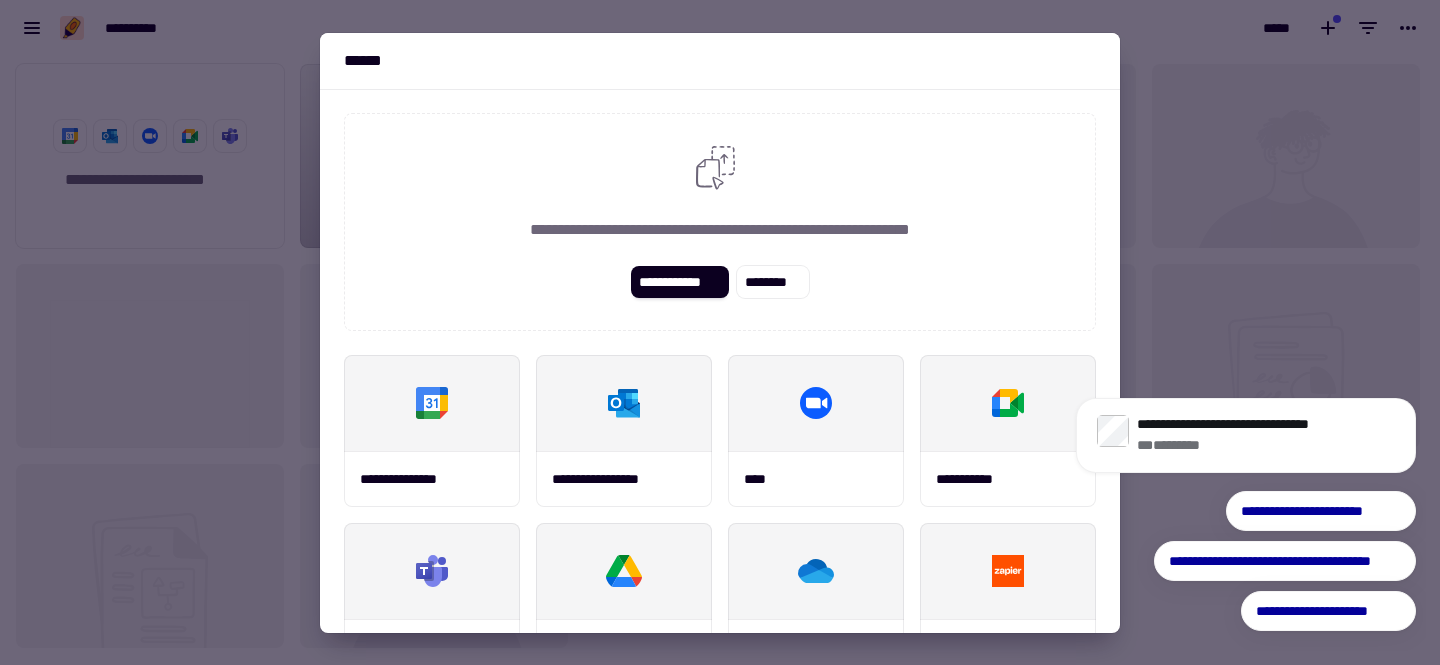 click at bounding box center (720, 332) 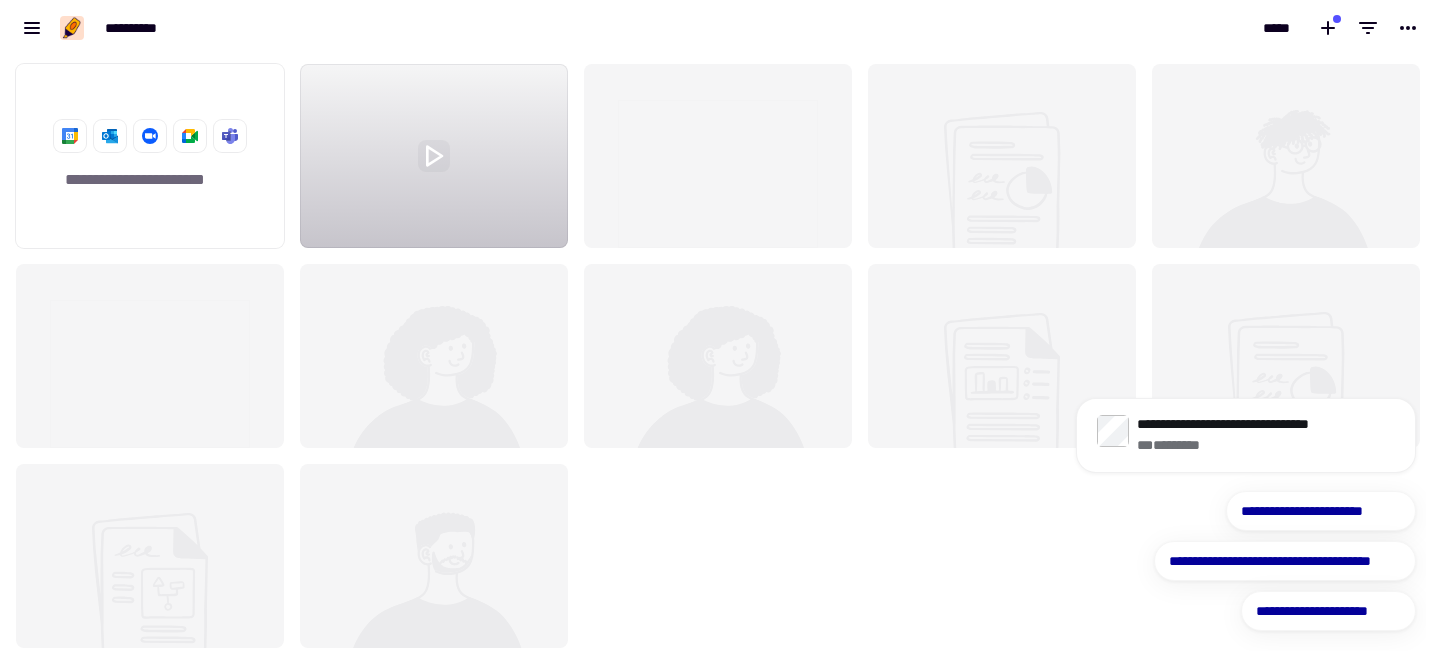 click 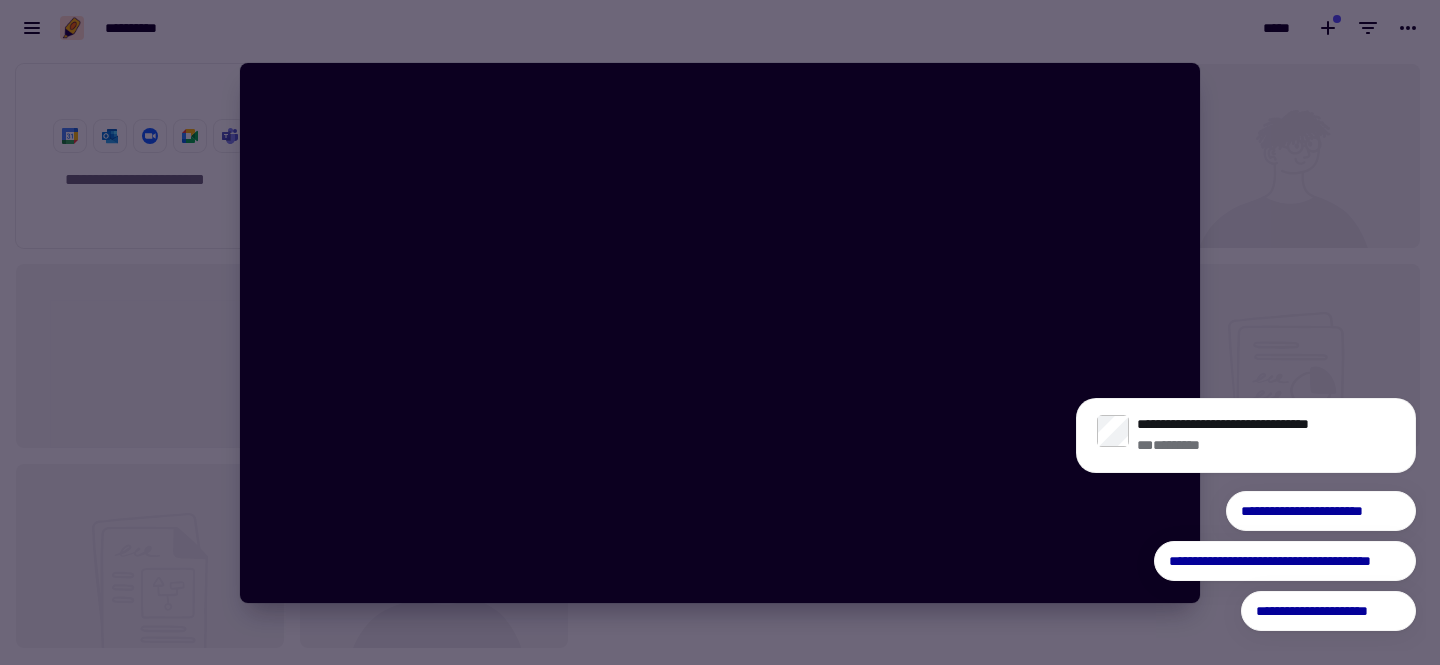 click at bounding box center [720, 332] 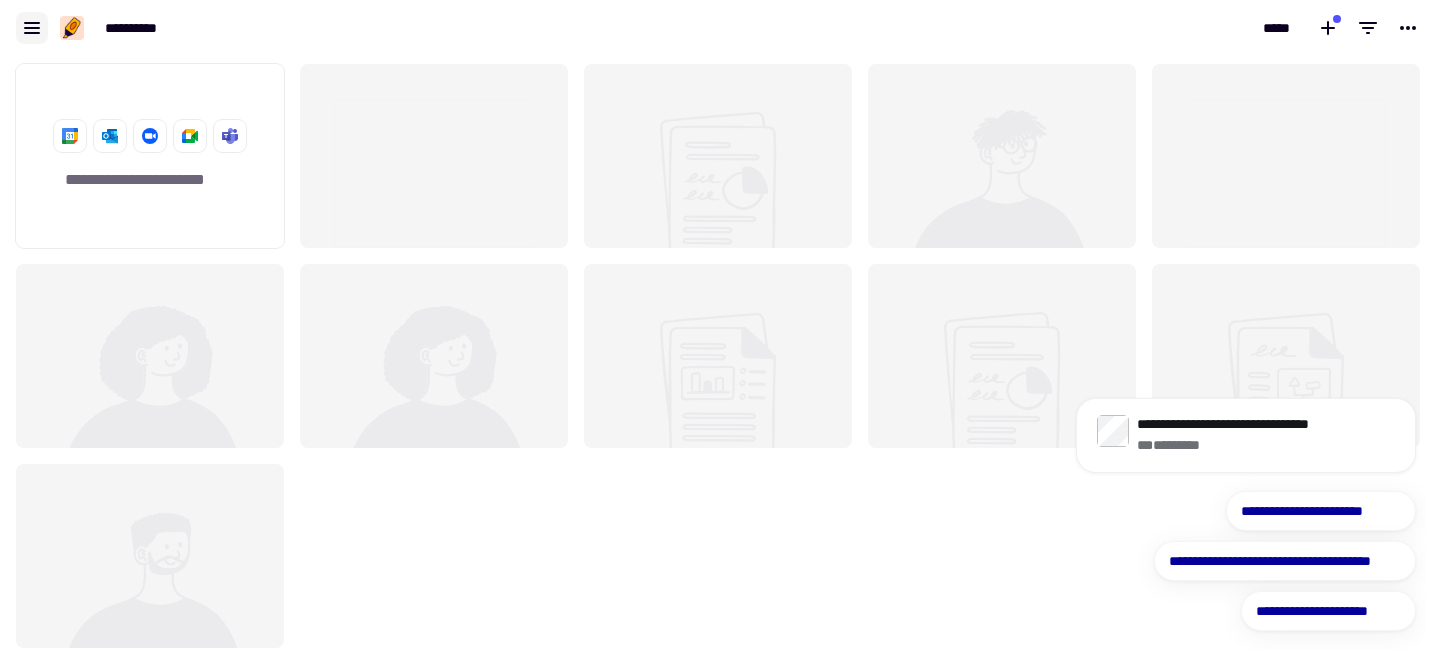 click 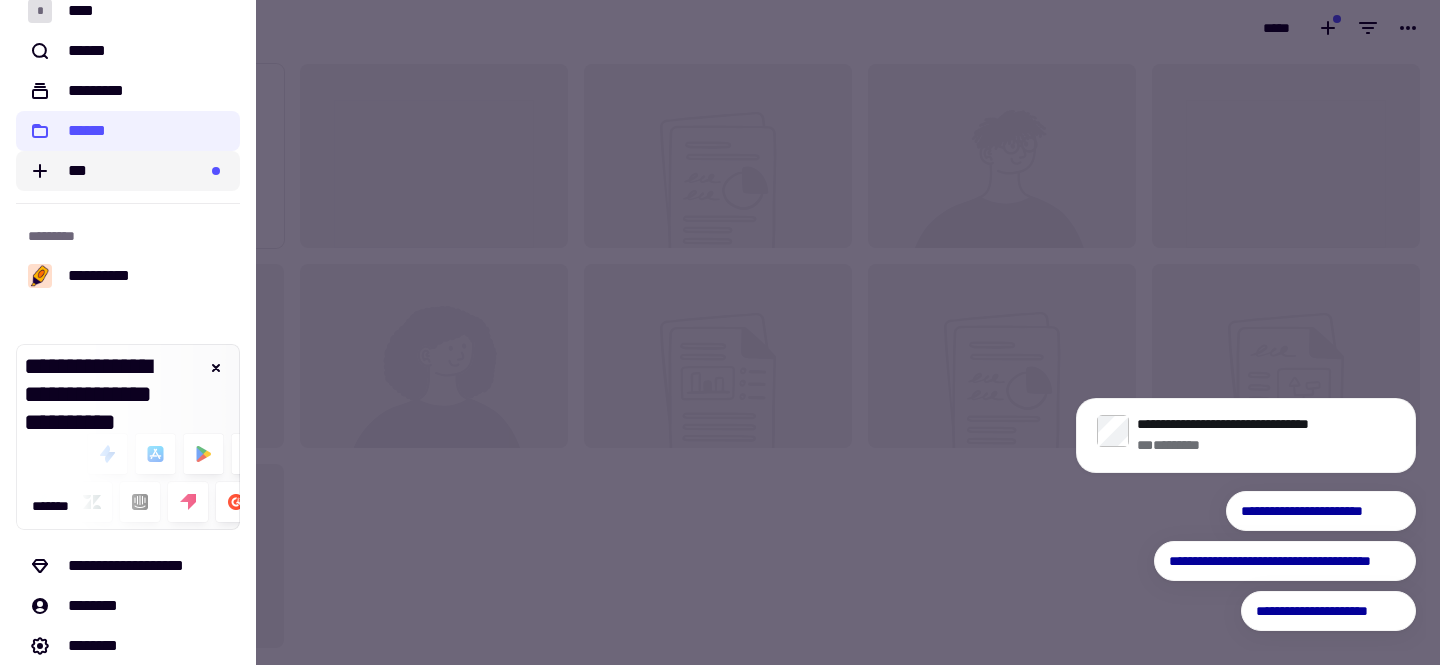 scroll, scrollTop: 22, scrollLeft: 0, axis: vertical 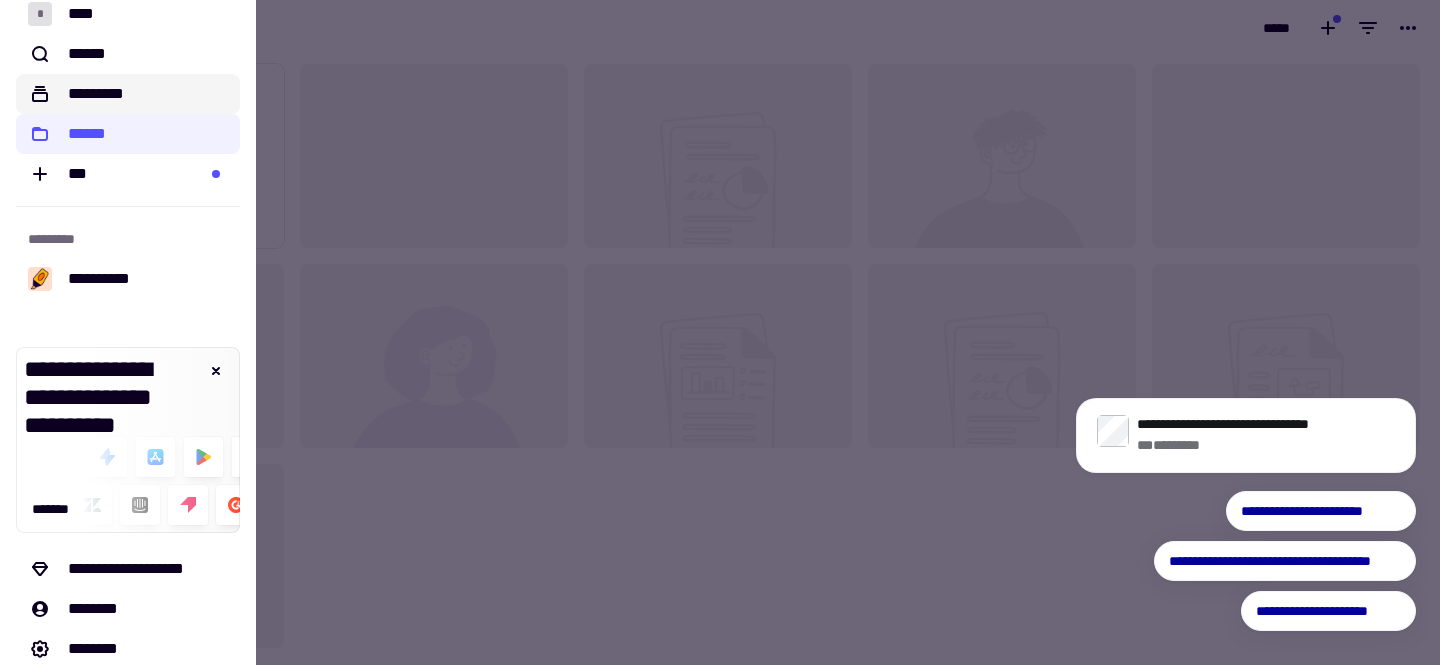 click on "*********" 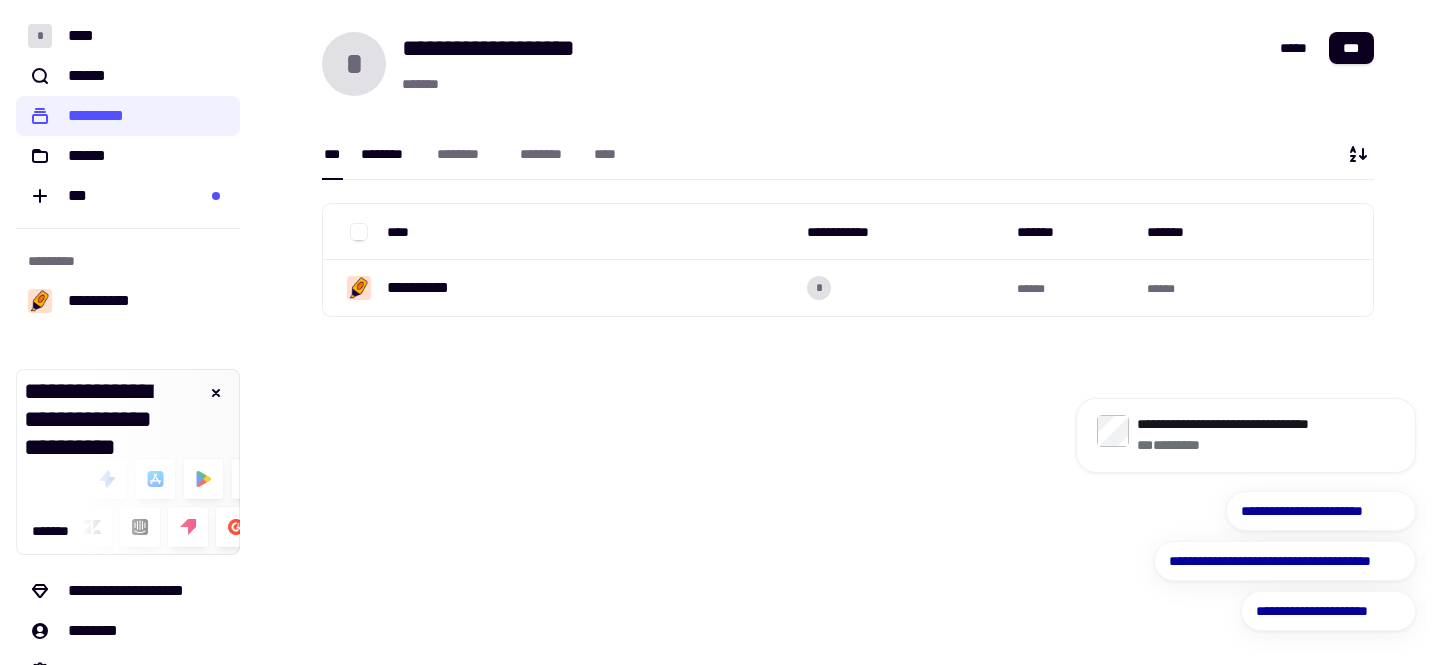 click on "********" at bounding box center (389, 154) 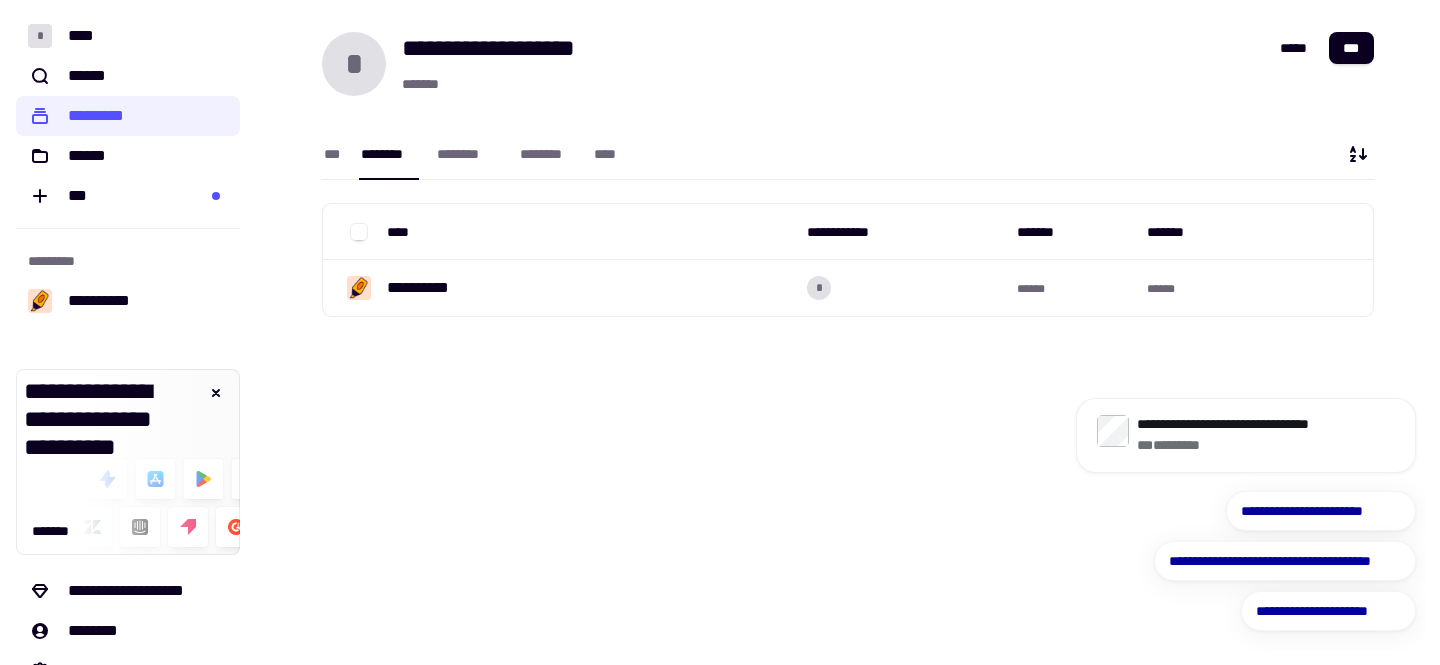 click on "********" at bounding box center [389, 154] 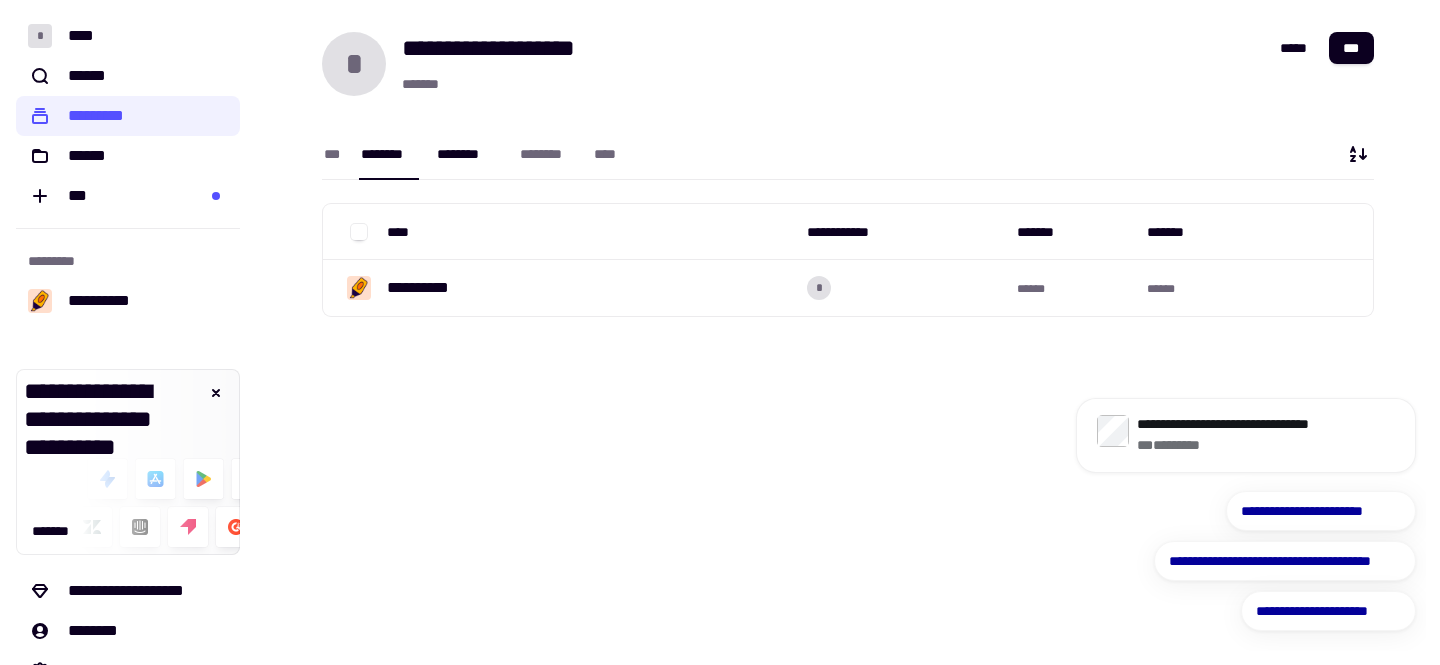 click on "********" at bounding box center [468, 154] 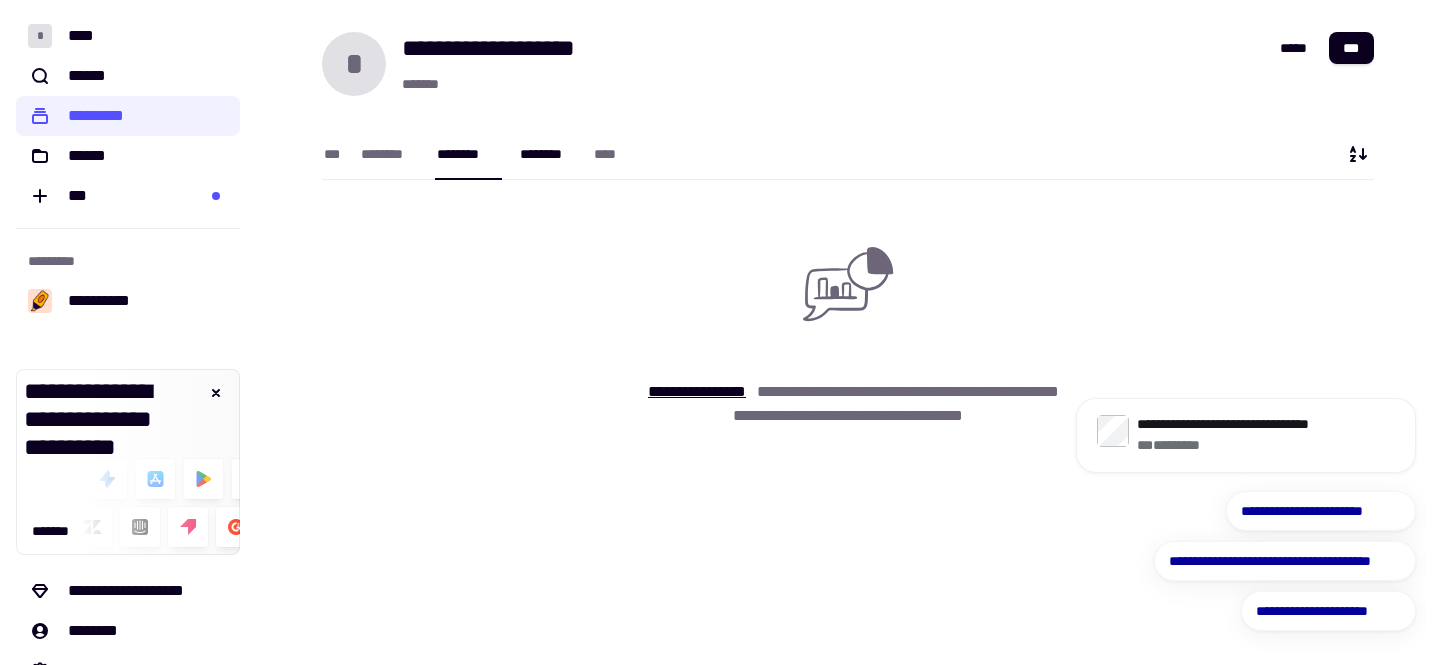 click on "********" at bounding box center [547, 154] 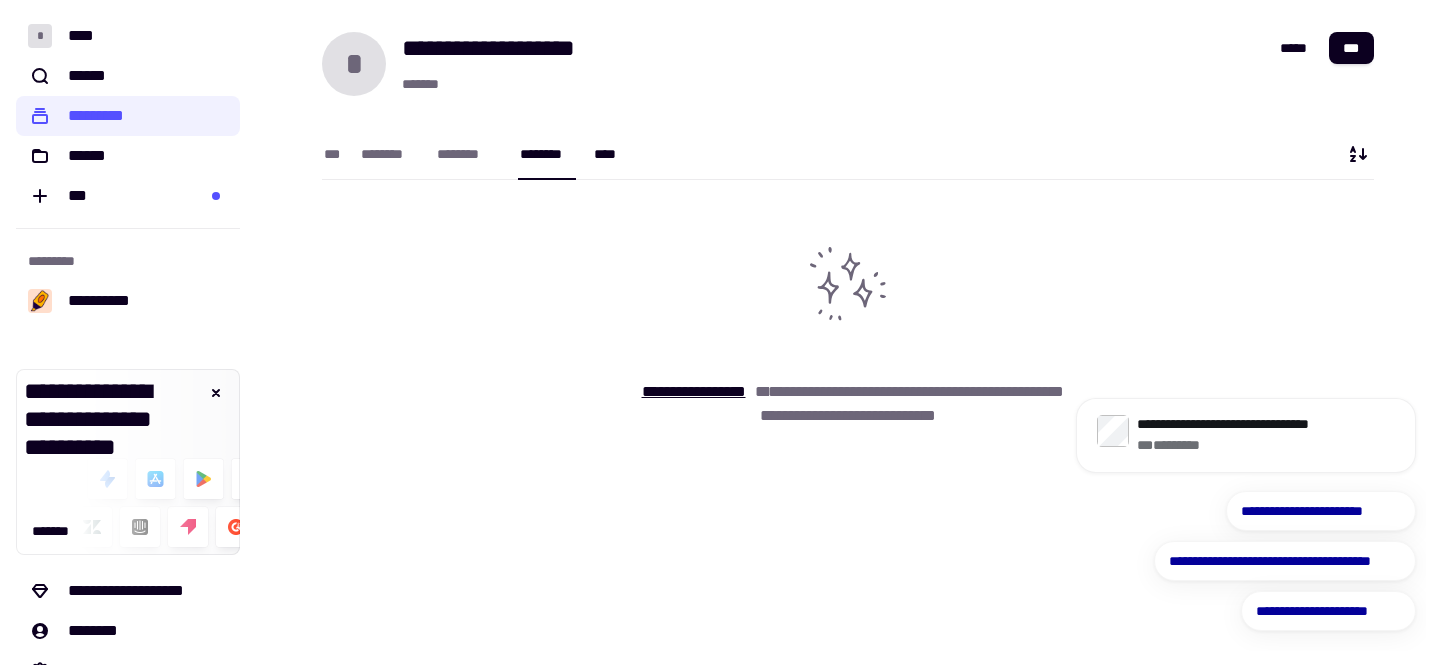 click on "****" at bounding box center (609, 154) 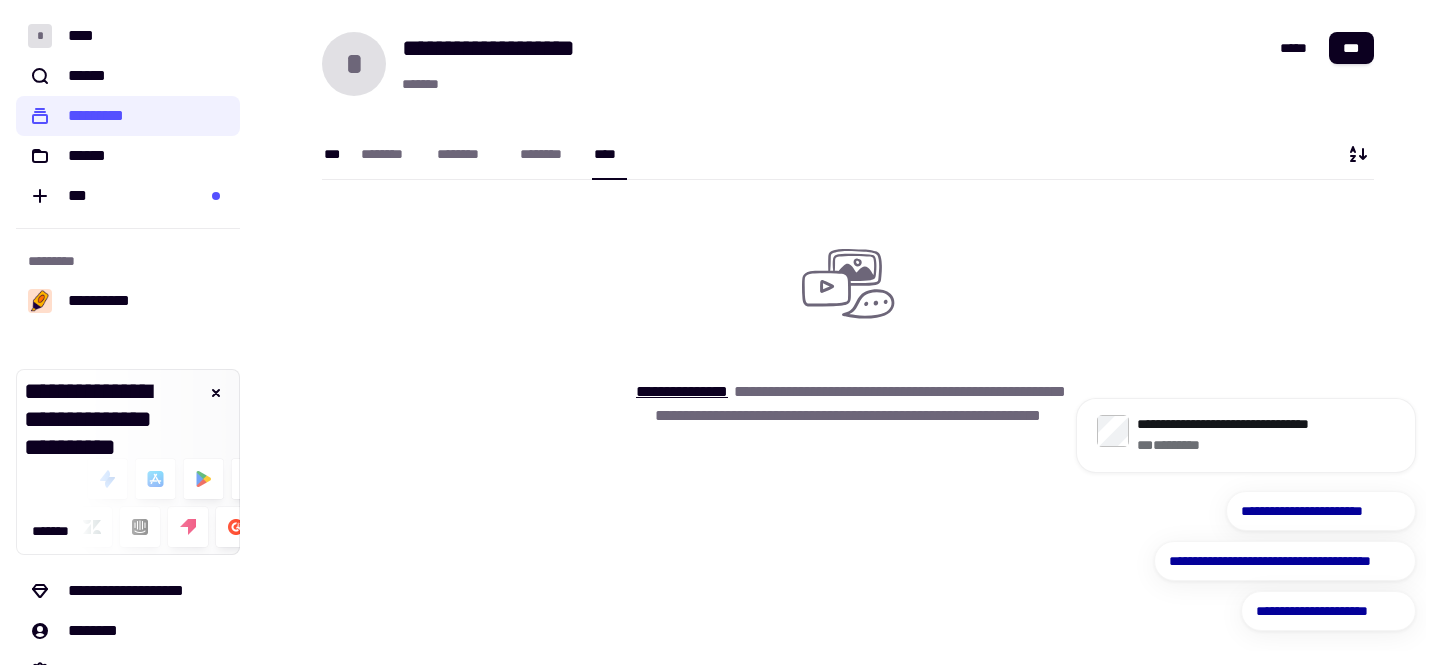 click on "***" at bounding box center [332, 154] 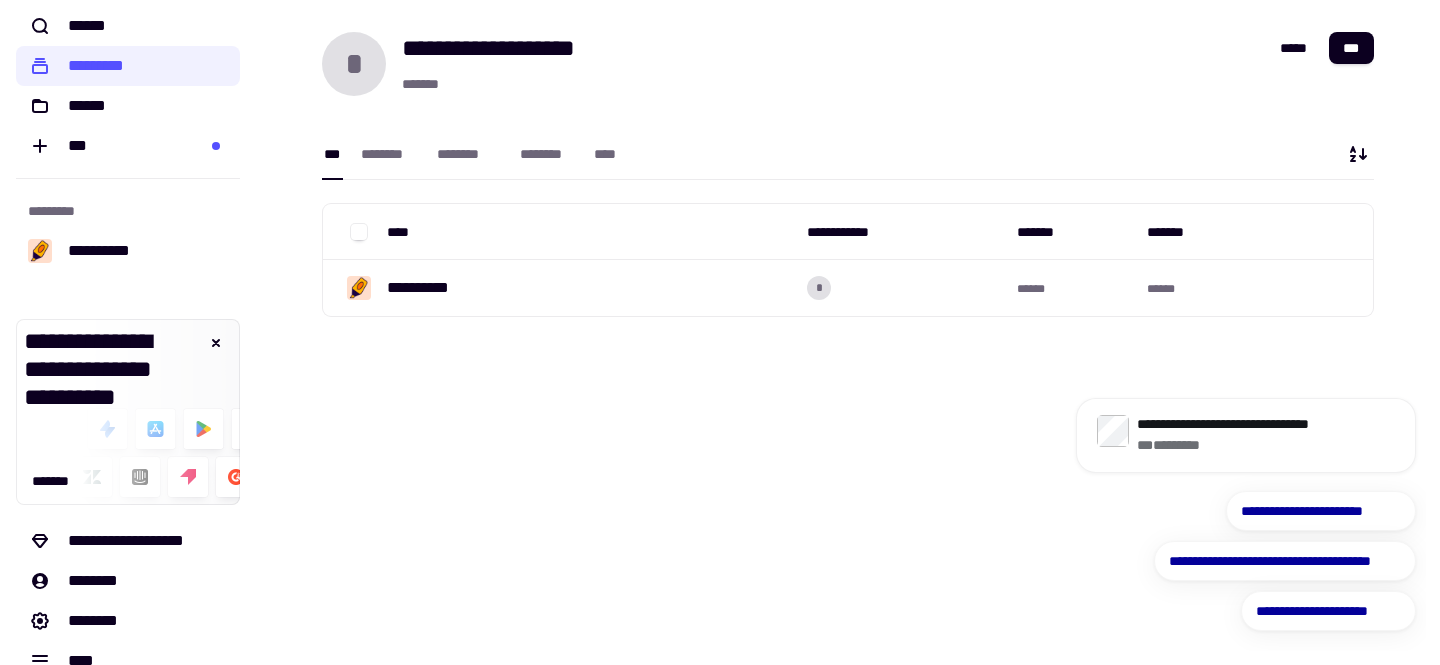 scroll, scrollTop: 65, scrollLeft: 0, axis: vertical 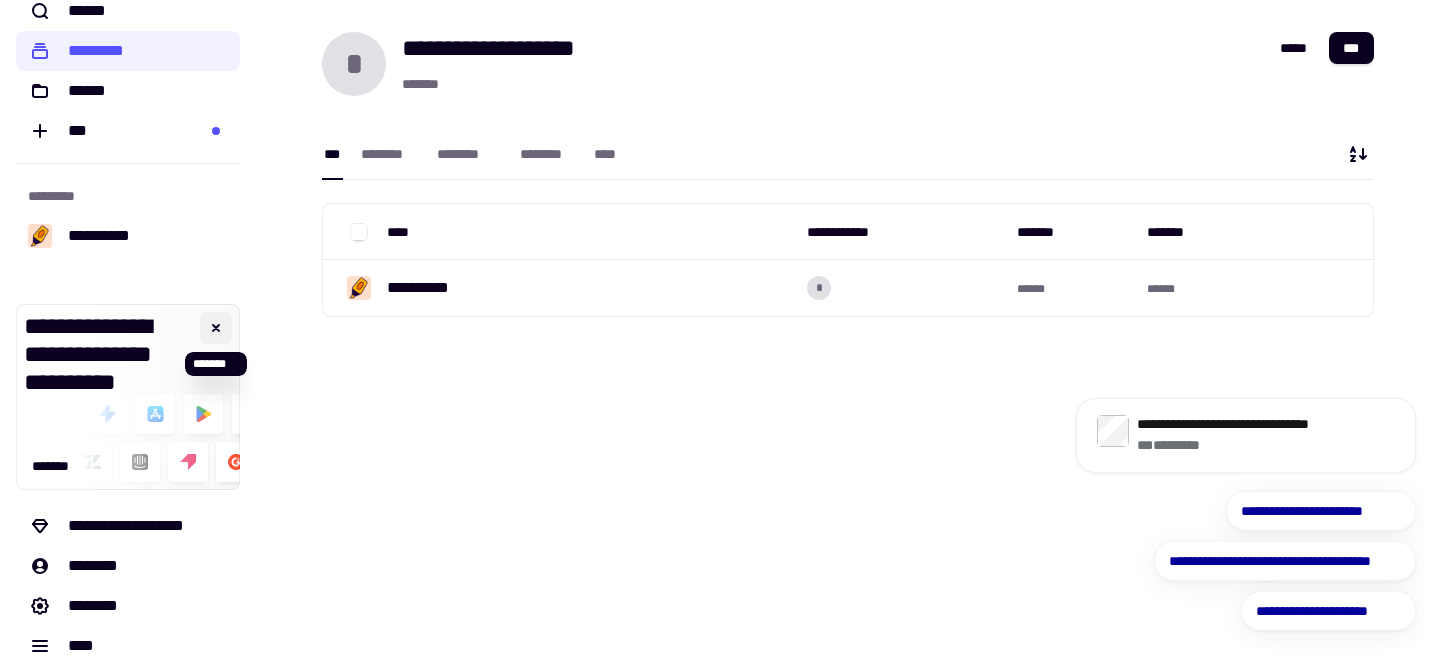 click 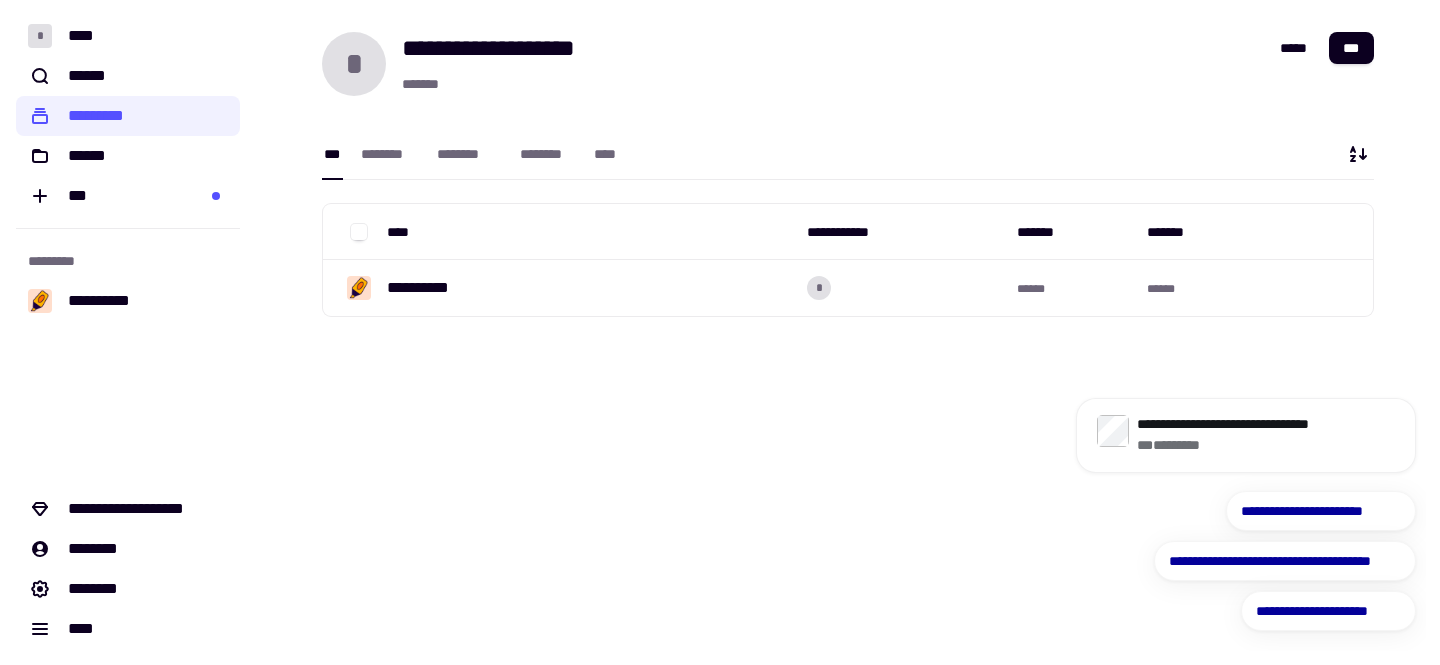 scroll, scrollTop: 0, scrollLeft: 0, axis: both 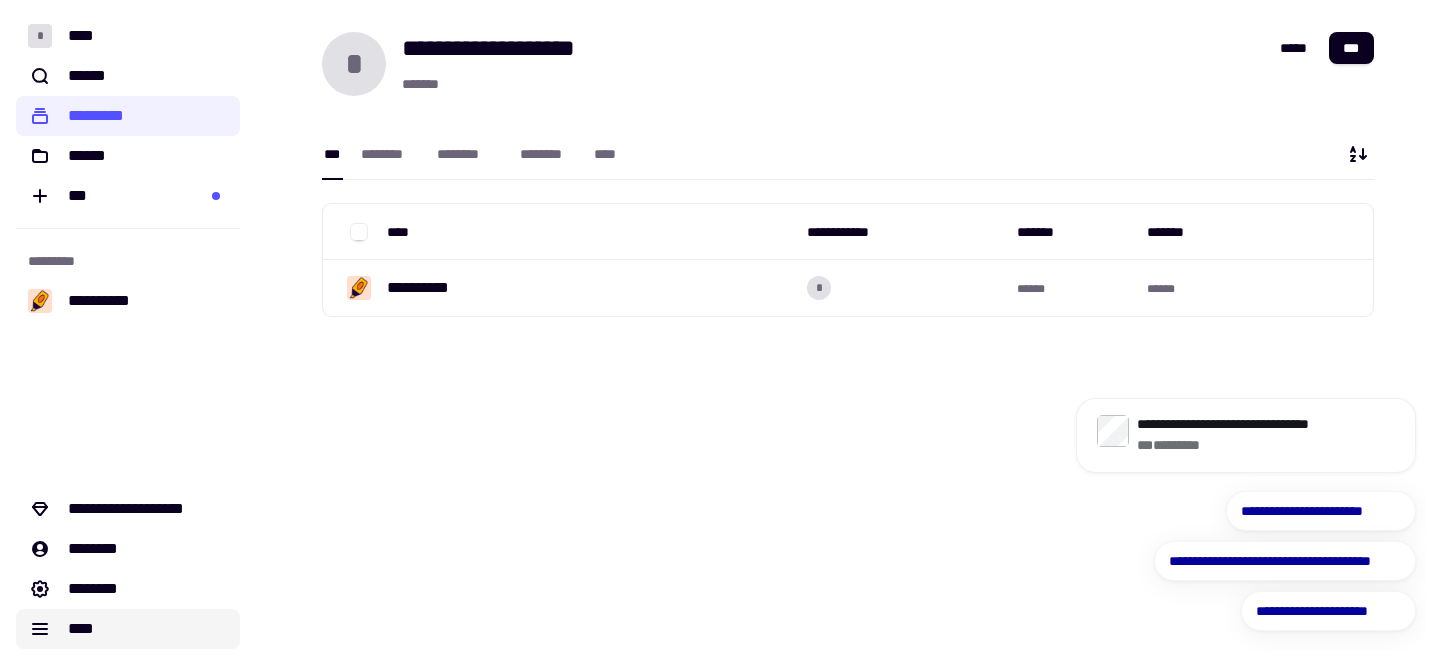 click on "****" 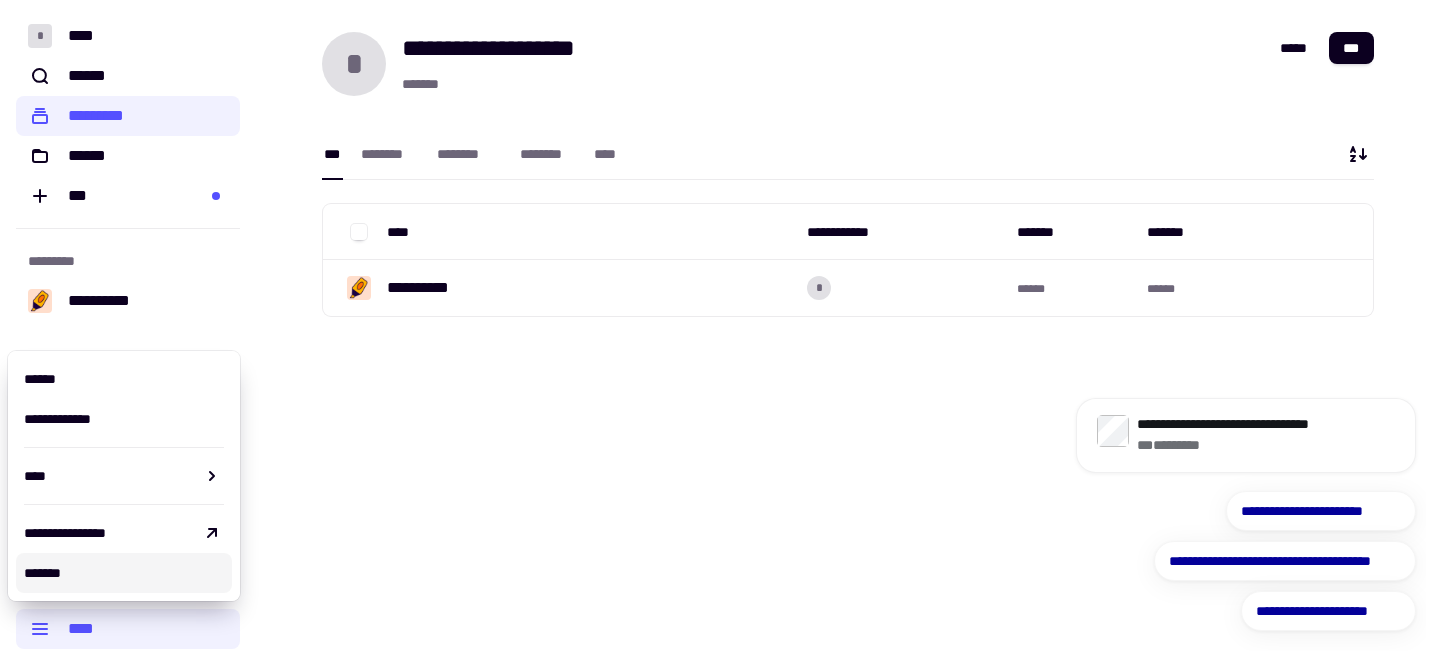 click on "**********" at bounding box center (848, 332) 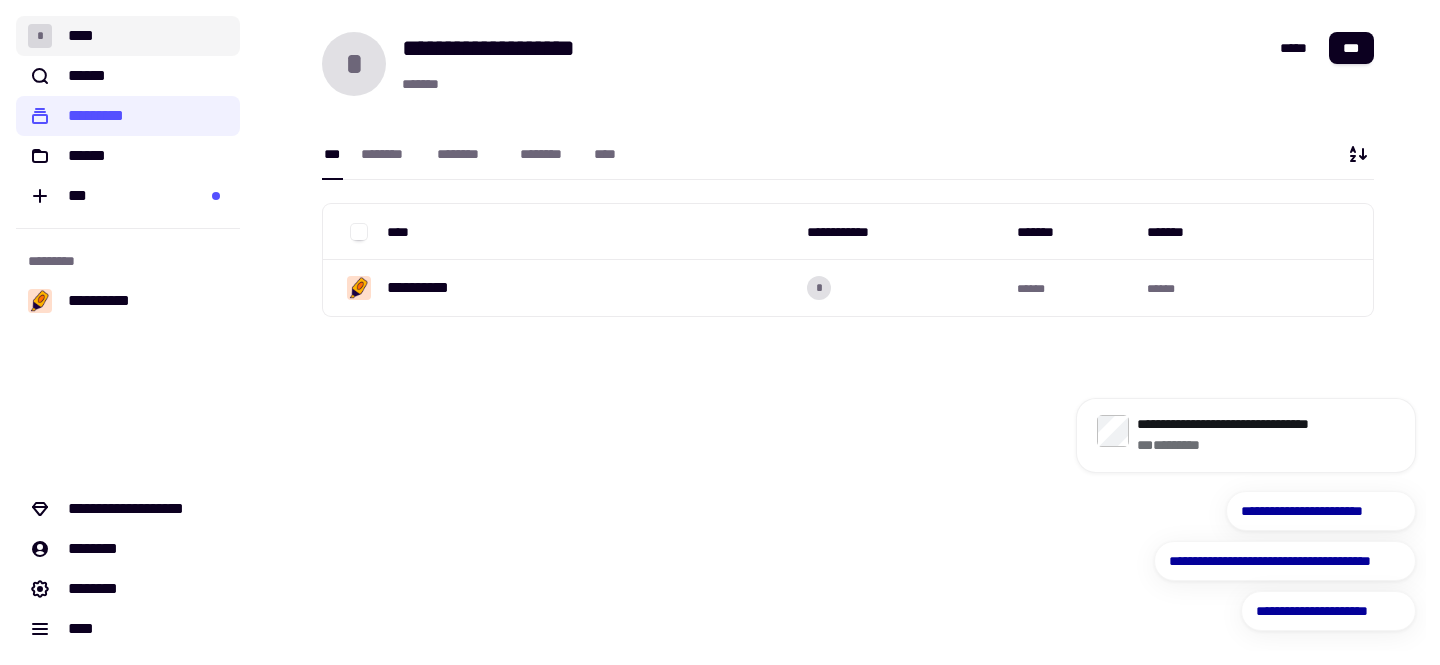 click on "* ****" 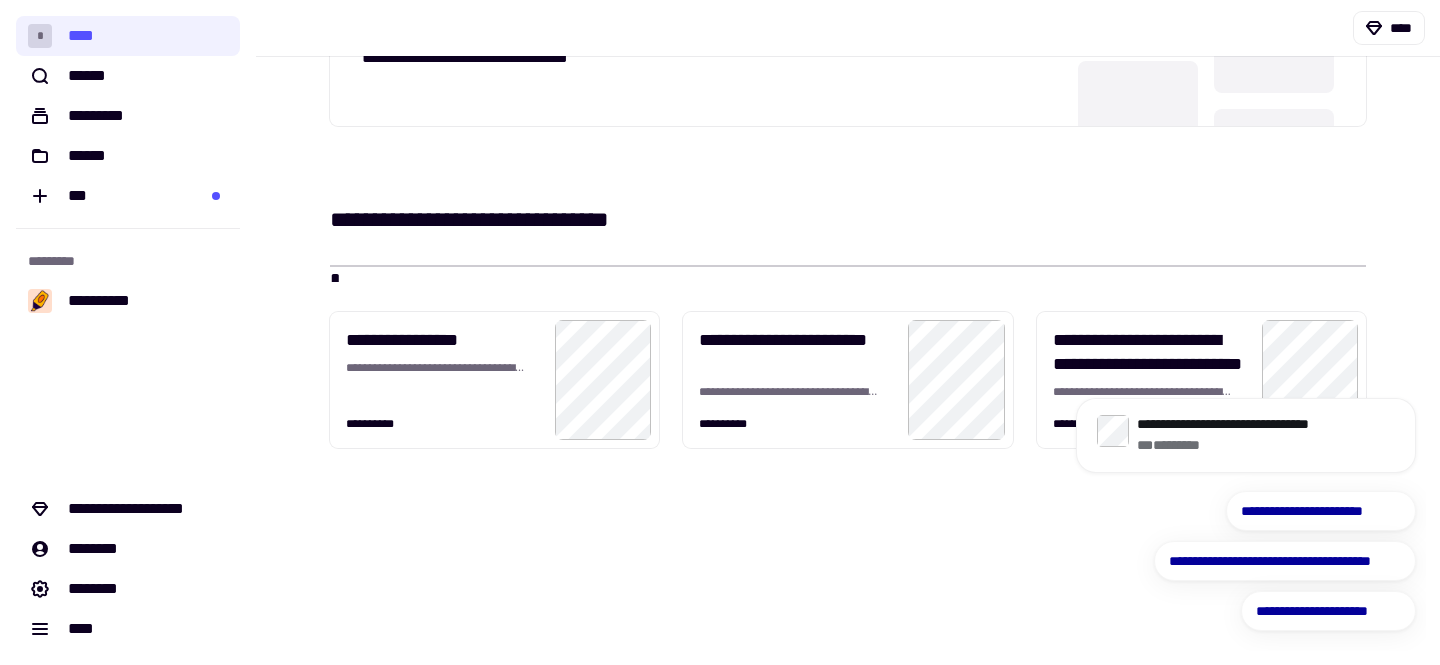 scroll, scrollTop: 559, scrollLeft: 0, axis: vertical 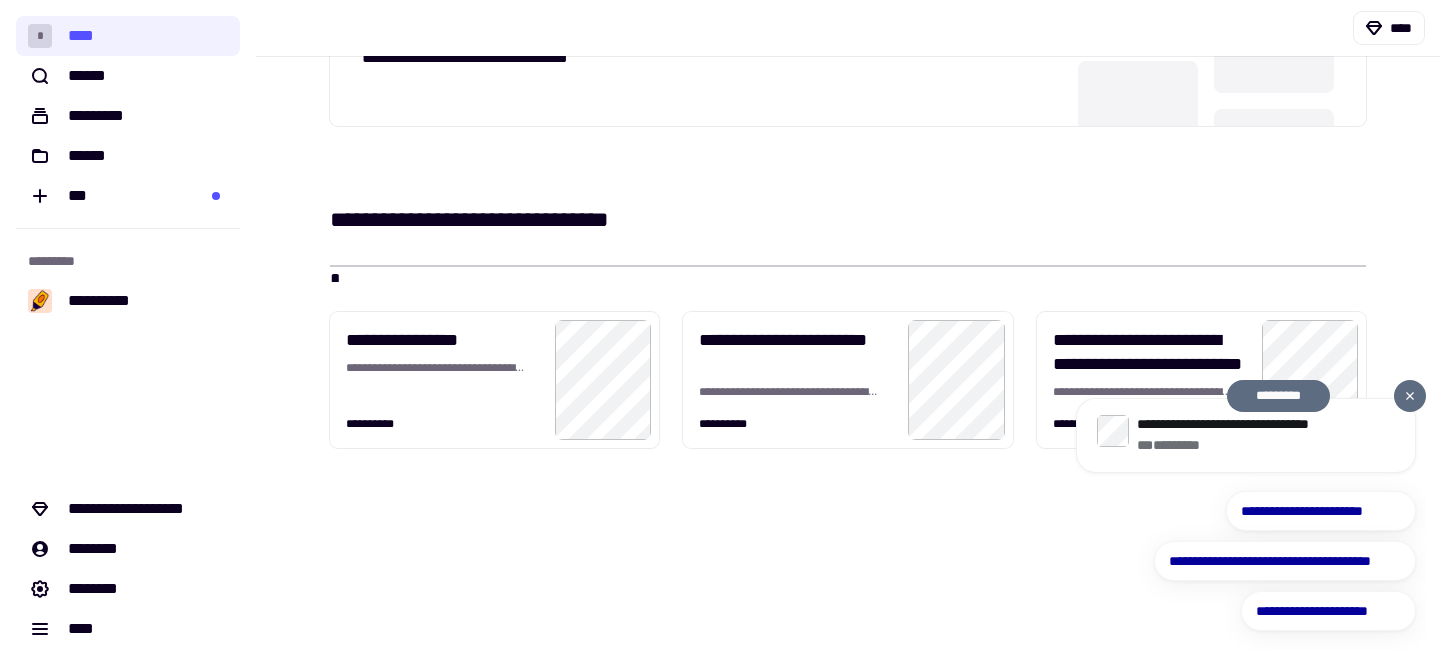 click 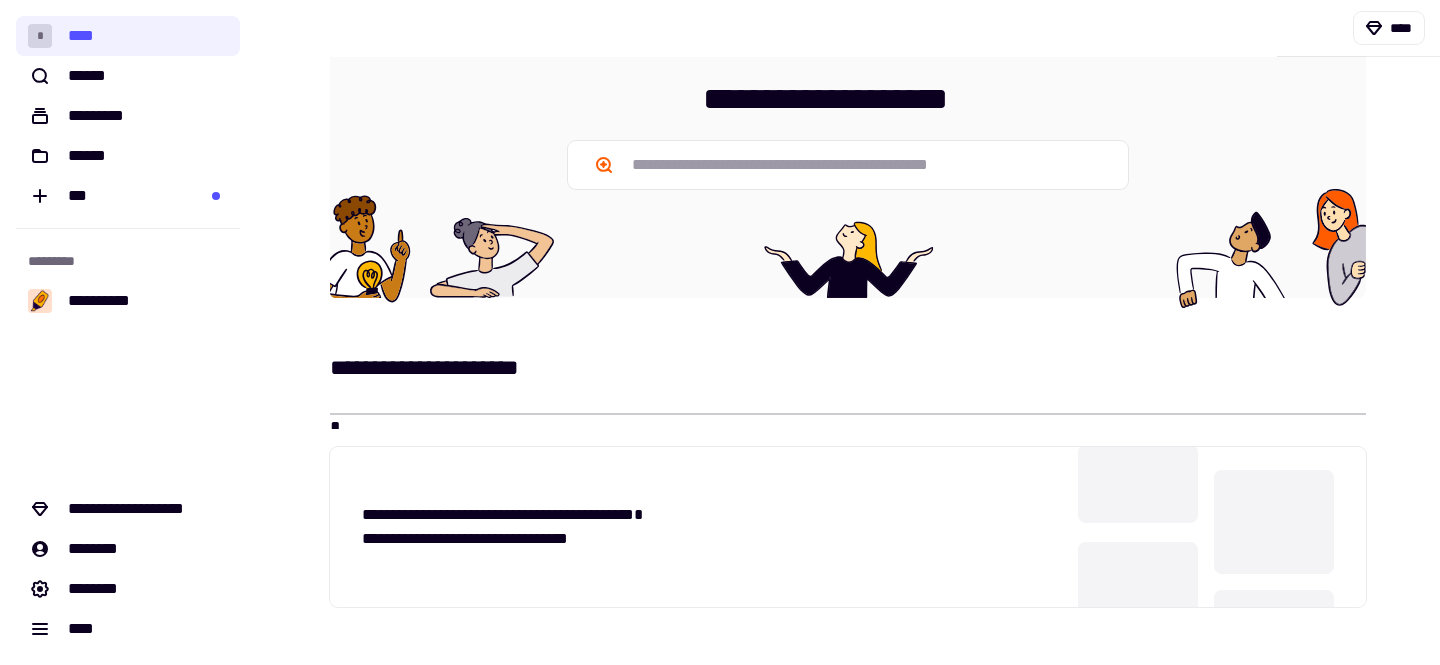 scroll, scrollTop: 0, scrollLeft: 0, axis: both 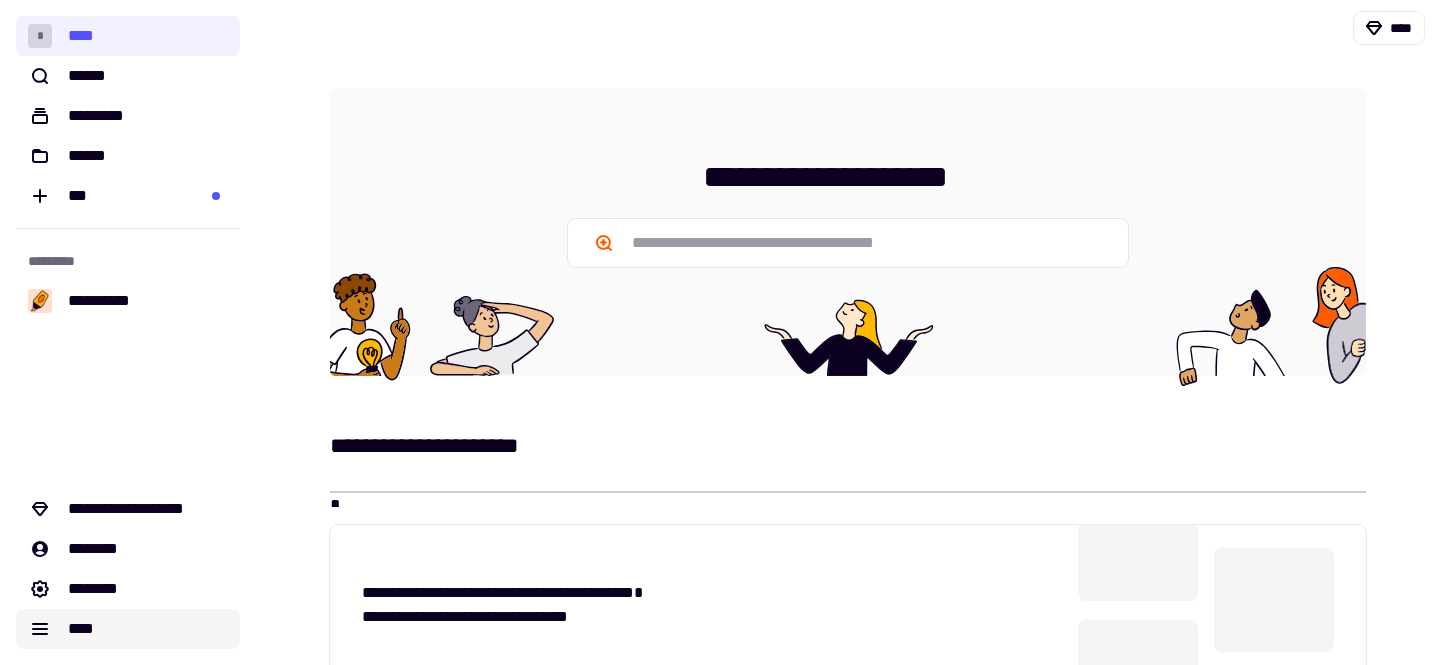 click on "****" 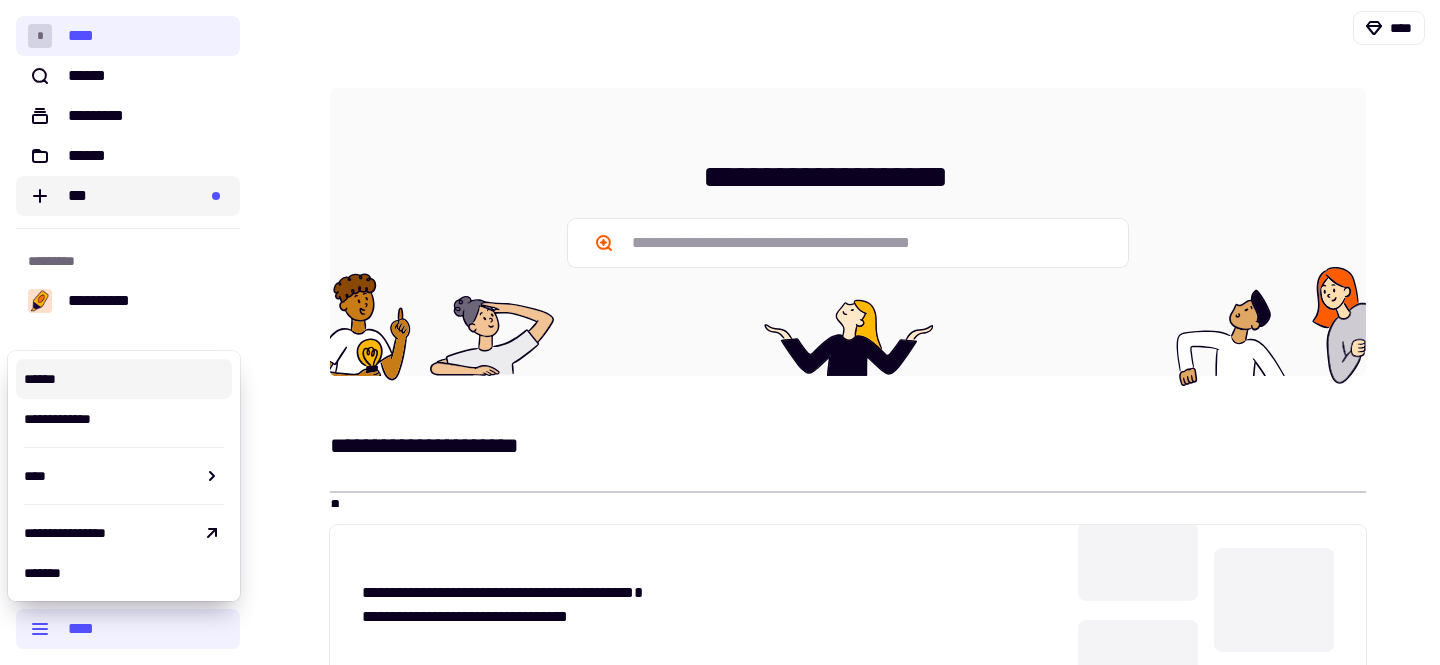 click on "***" 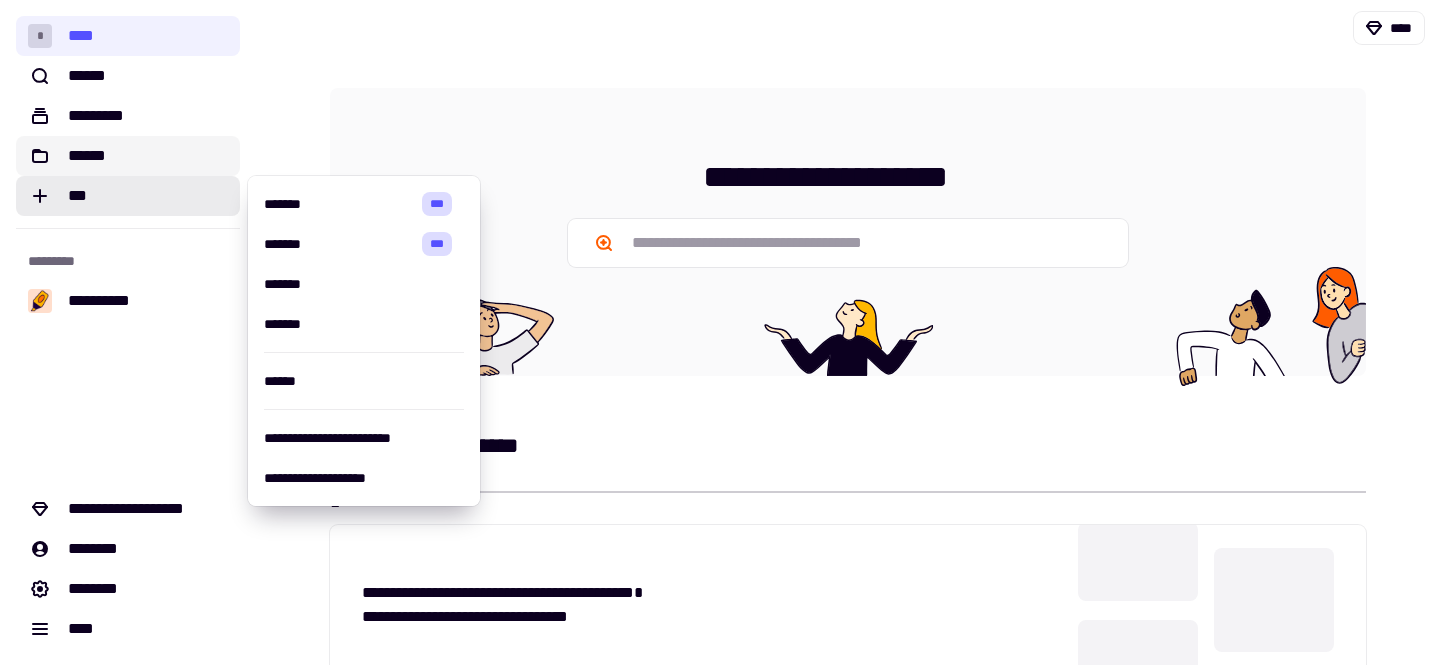 click on "******" 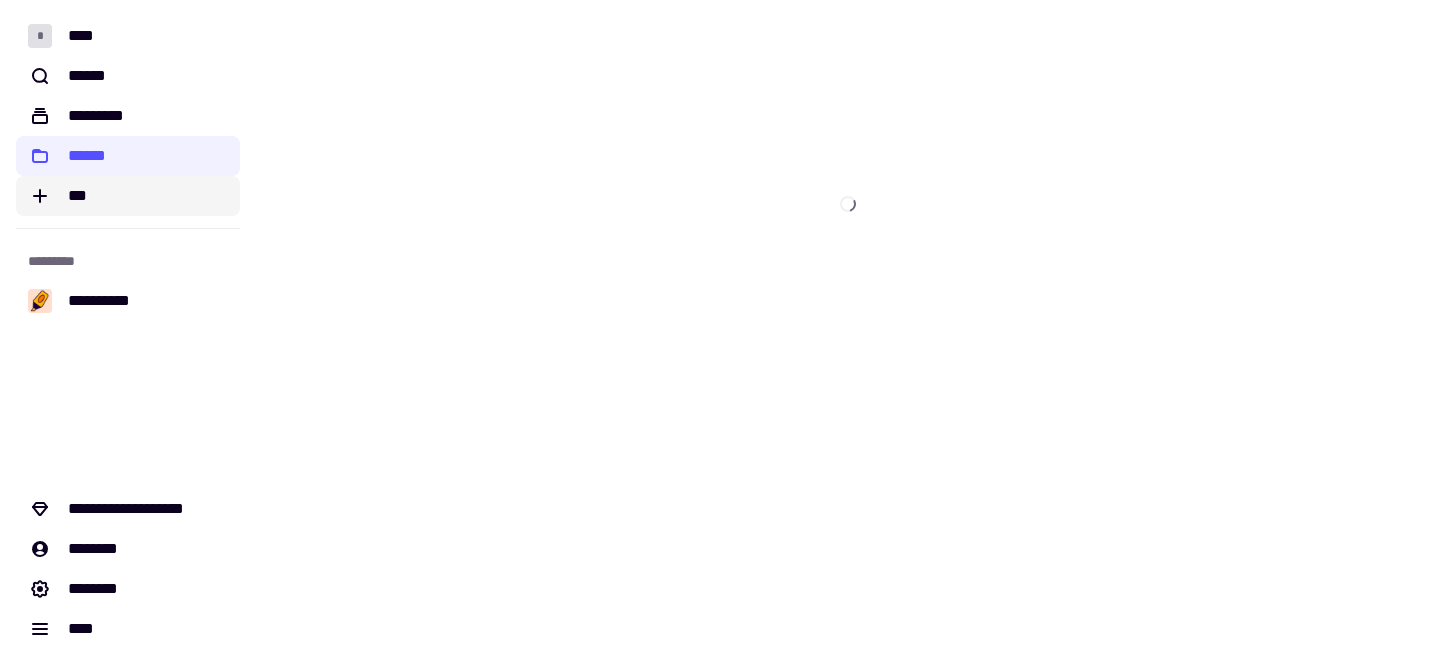 click on "***" 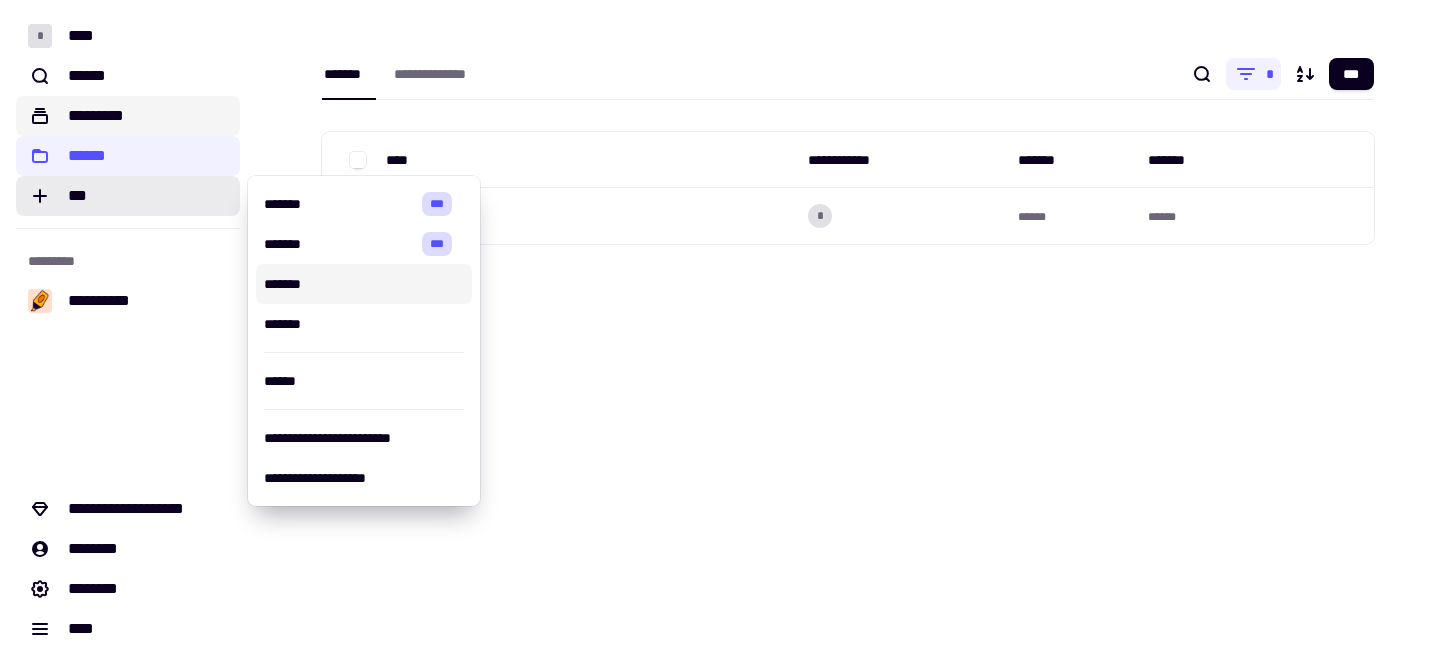 click on "*********" 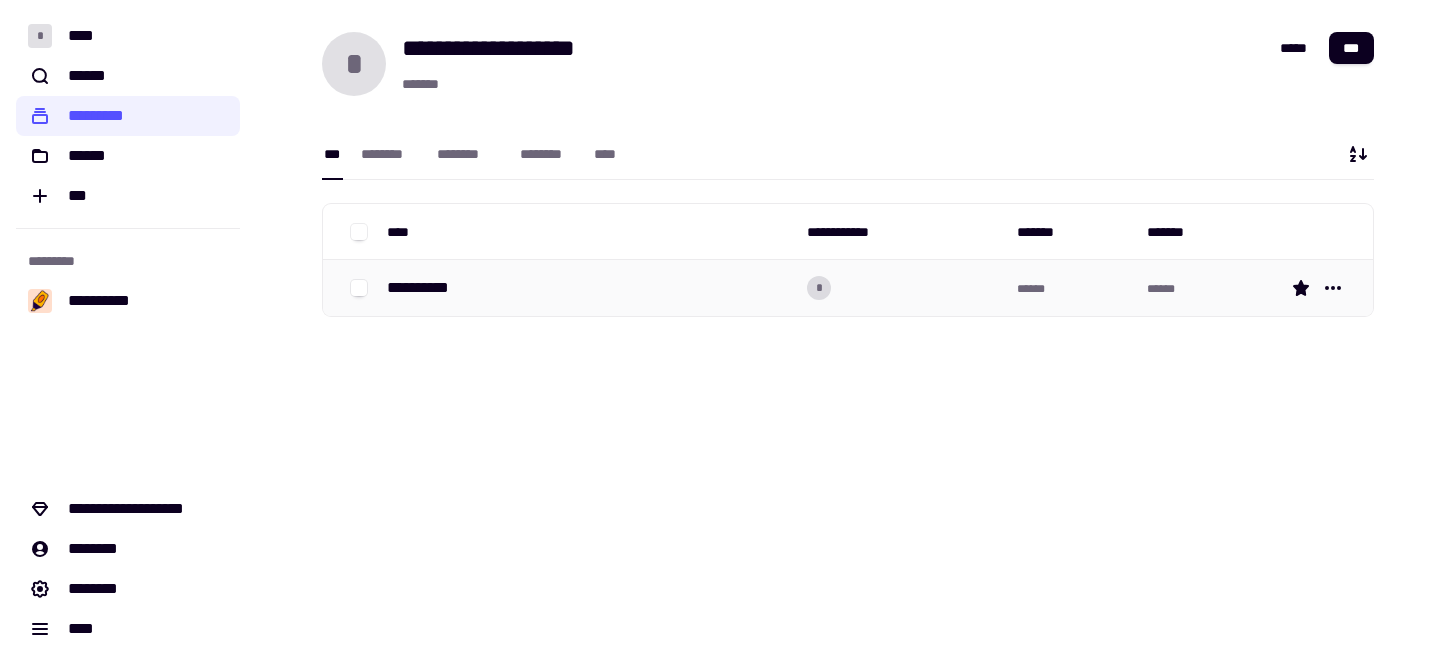 click on "**********" at bounding box center [426, 288] 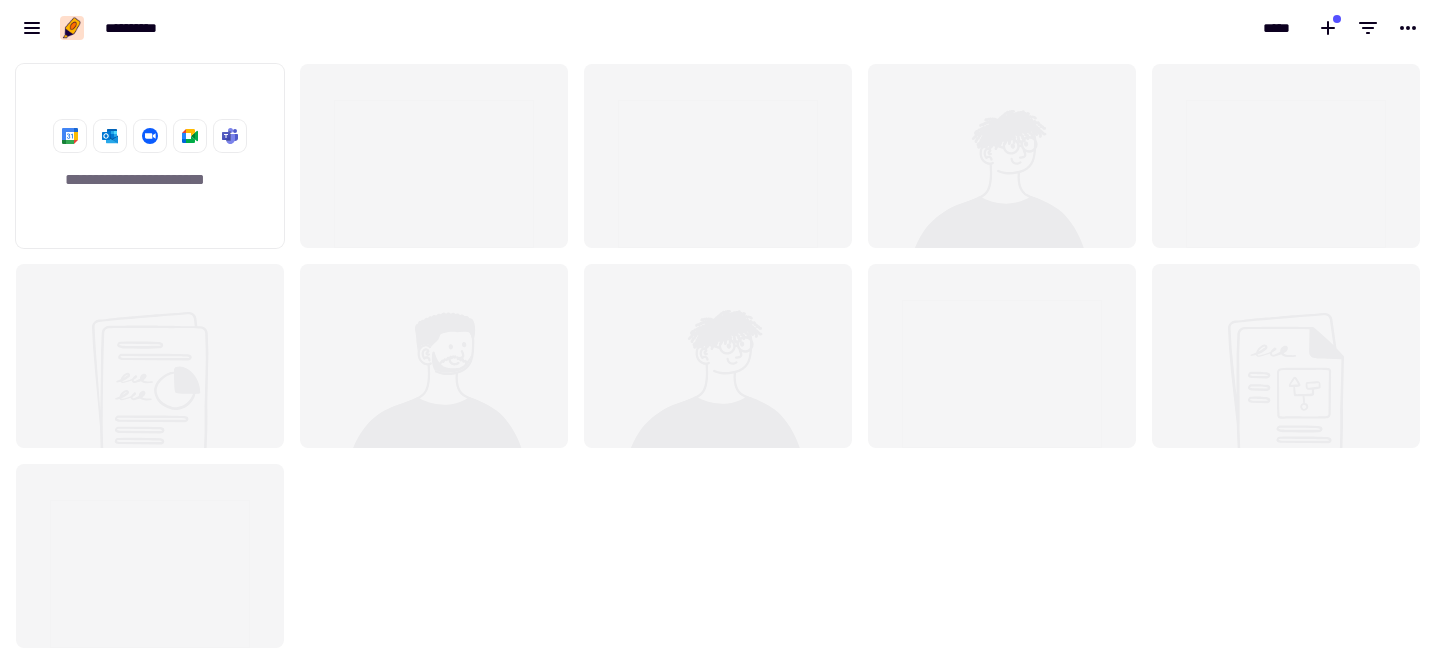 scroll, scrollTop: 1, scrollLeft: 1, axis: both 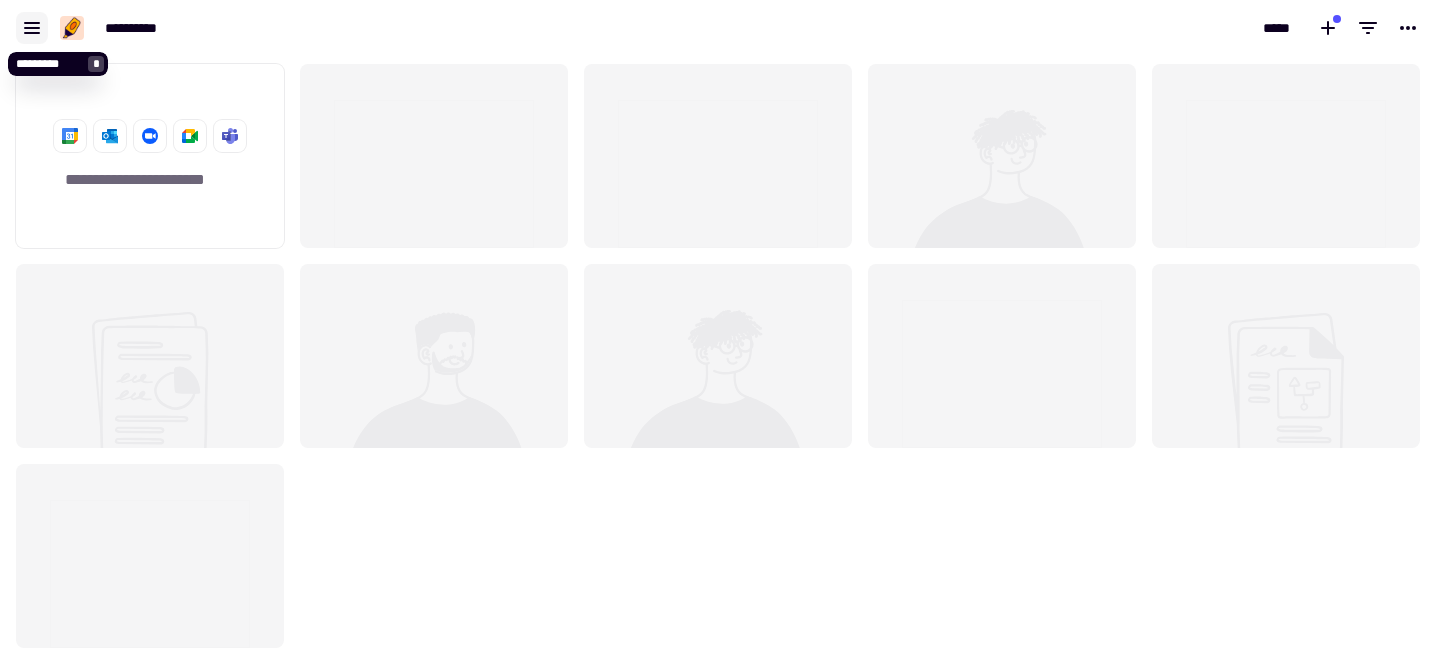 click 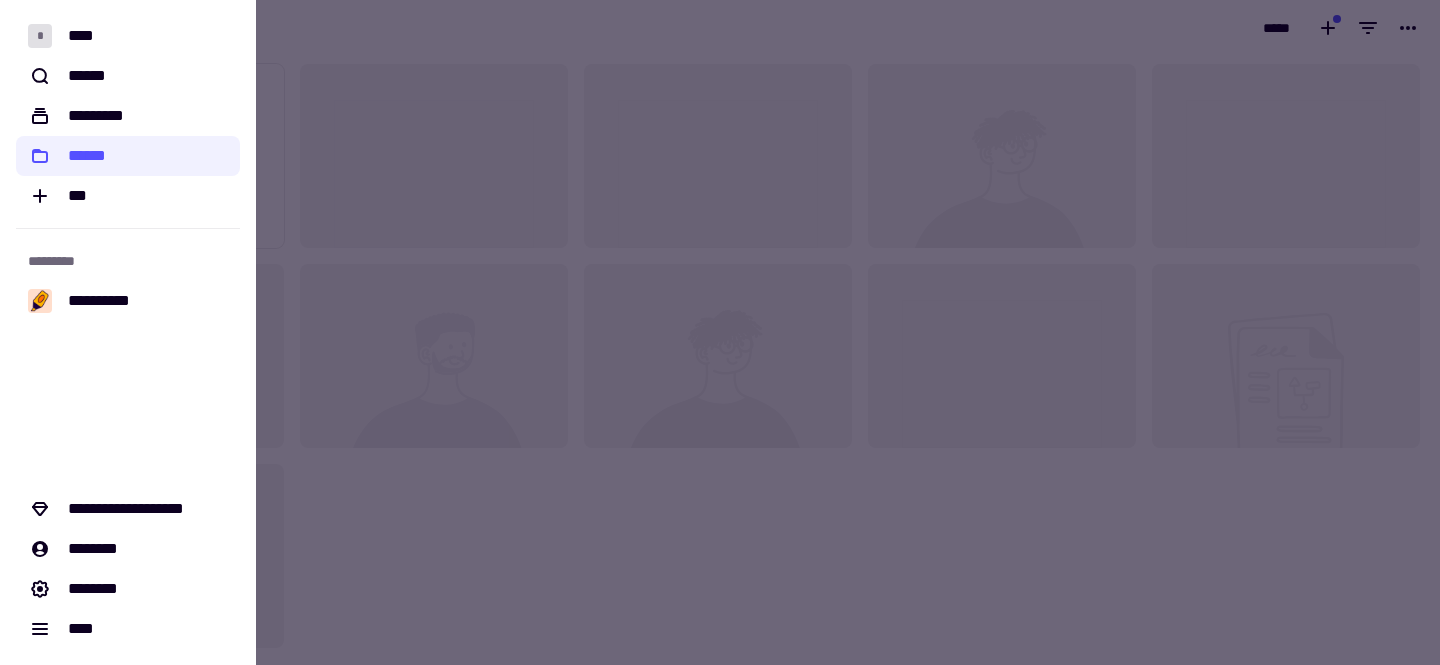 click on "*" 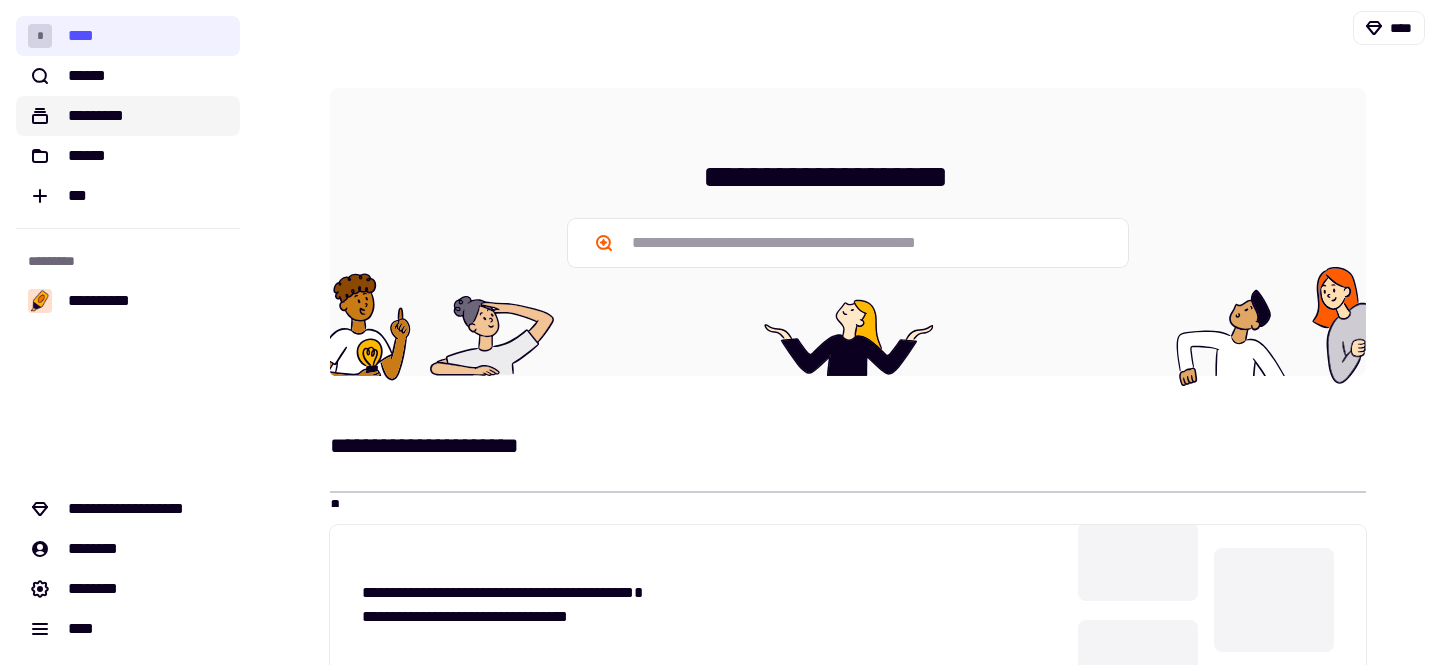 click on "*********" 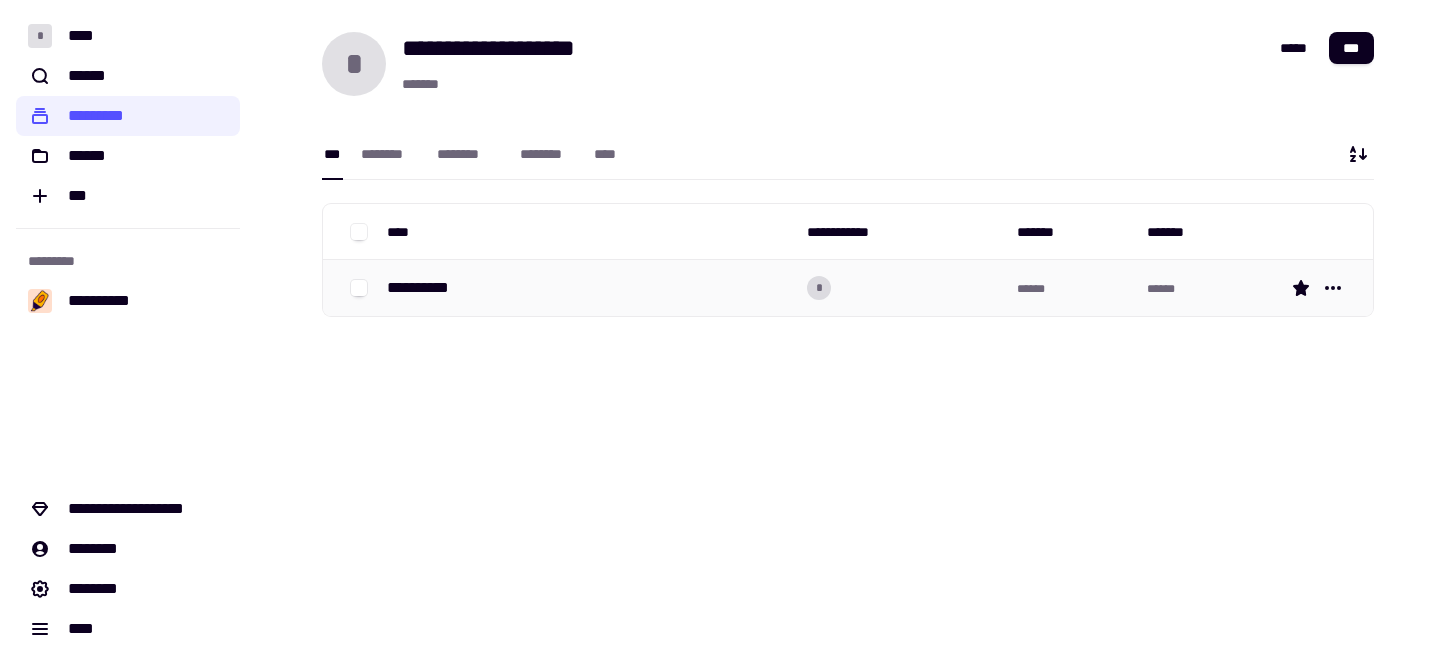 click on "**********" at bounding box center (589, 288) 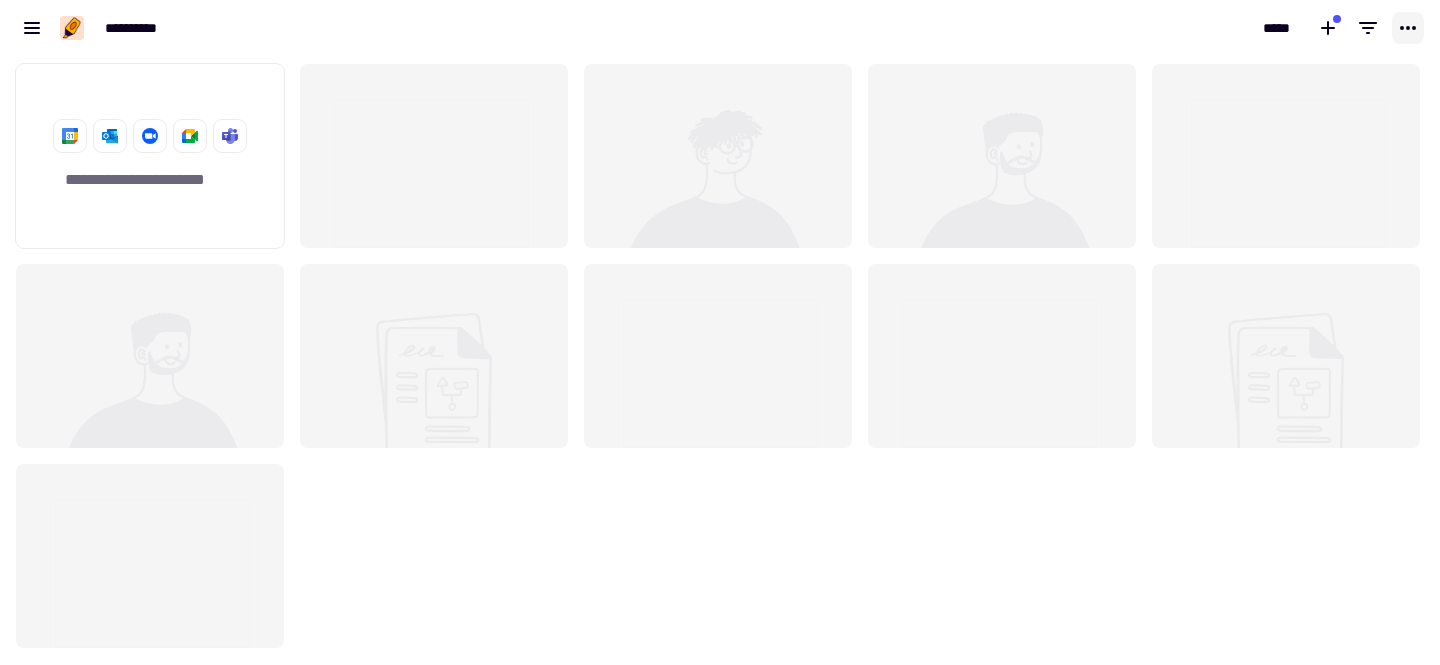 scroll, scrollTop: 1, scrollLeft: 1, axis: both 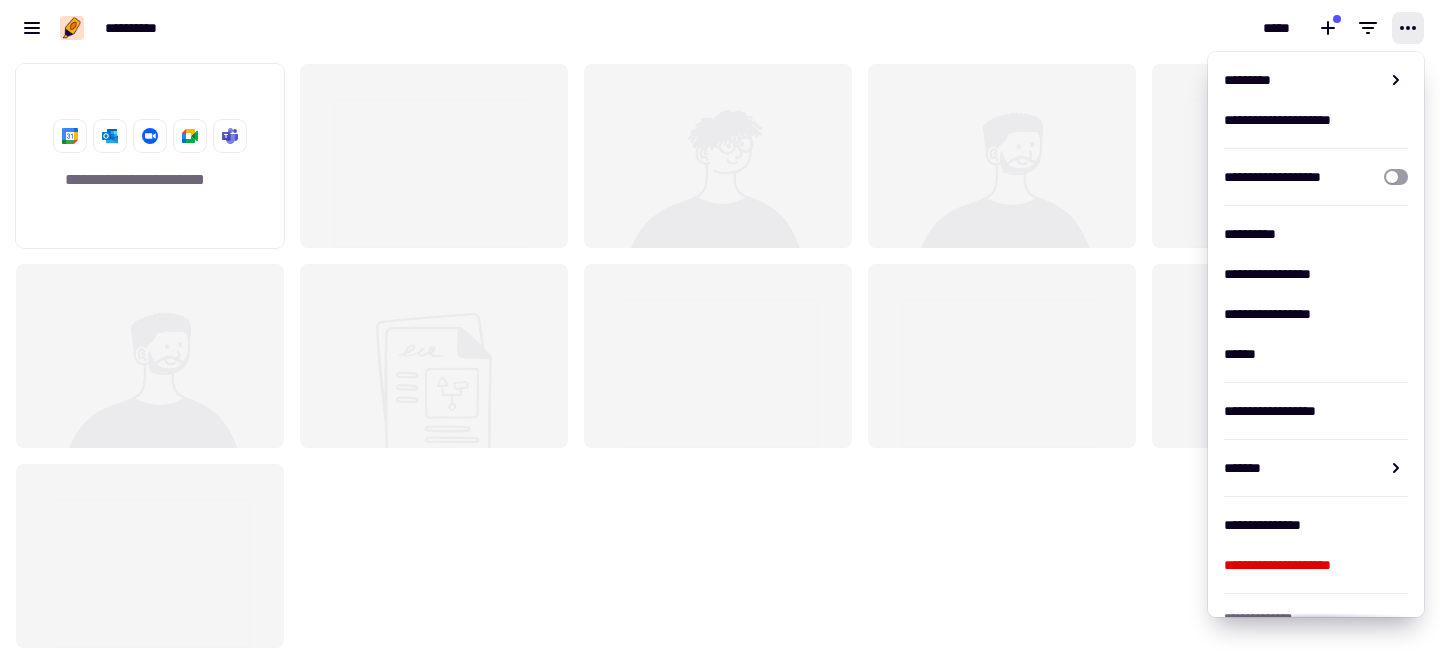 click on "*****" at bounding box center [1080, 28] 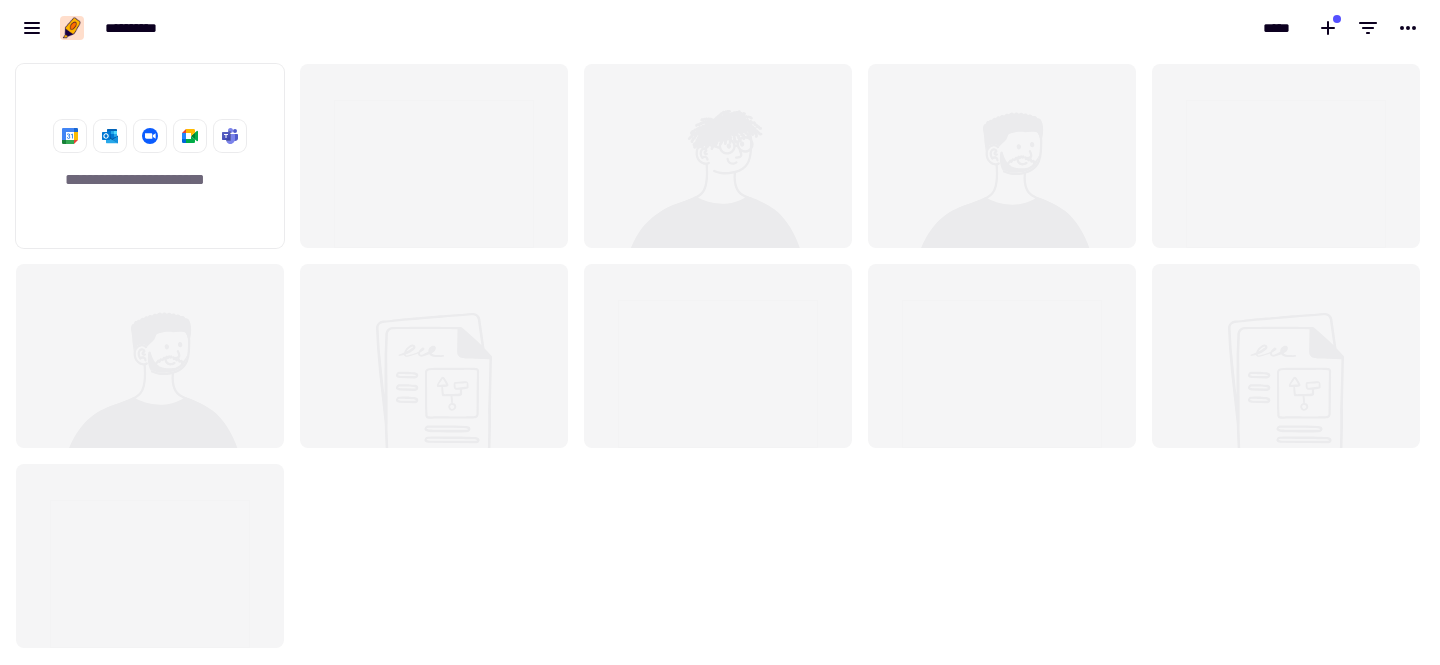 click on "*****" at bounding box center [1080, 28] 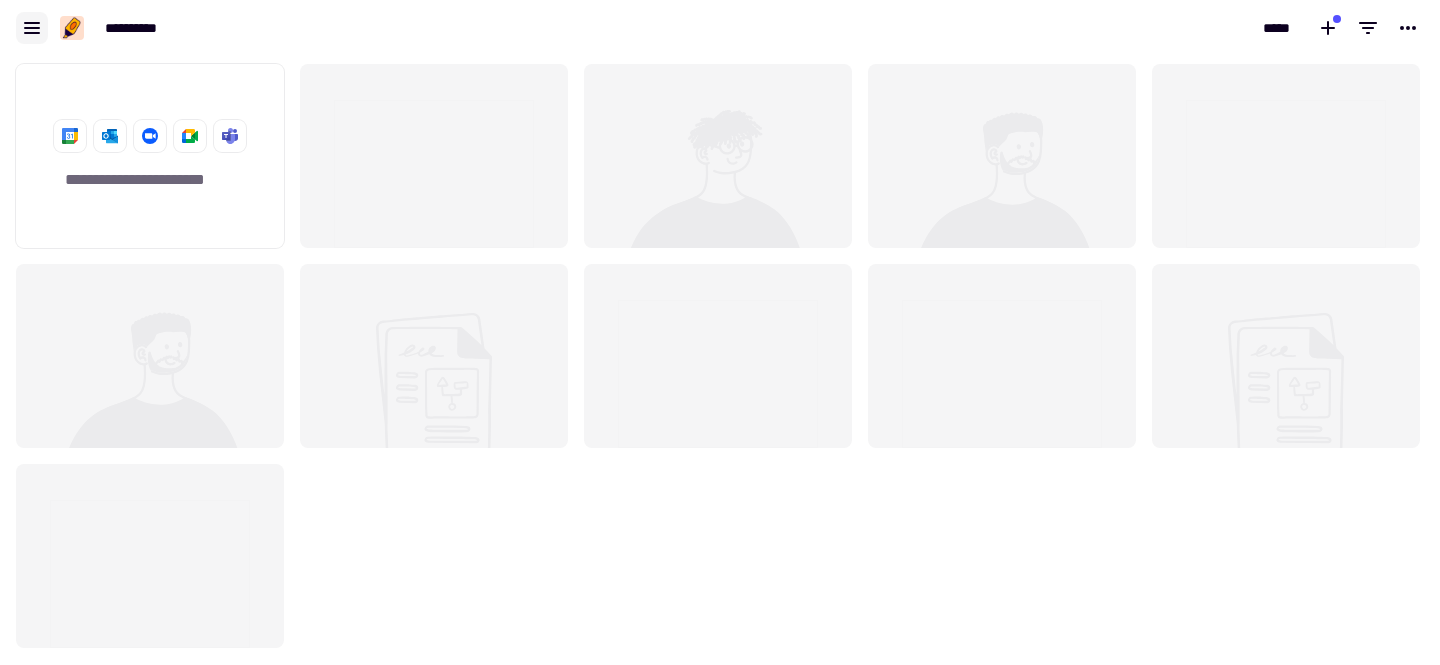 click 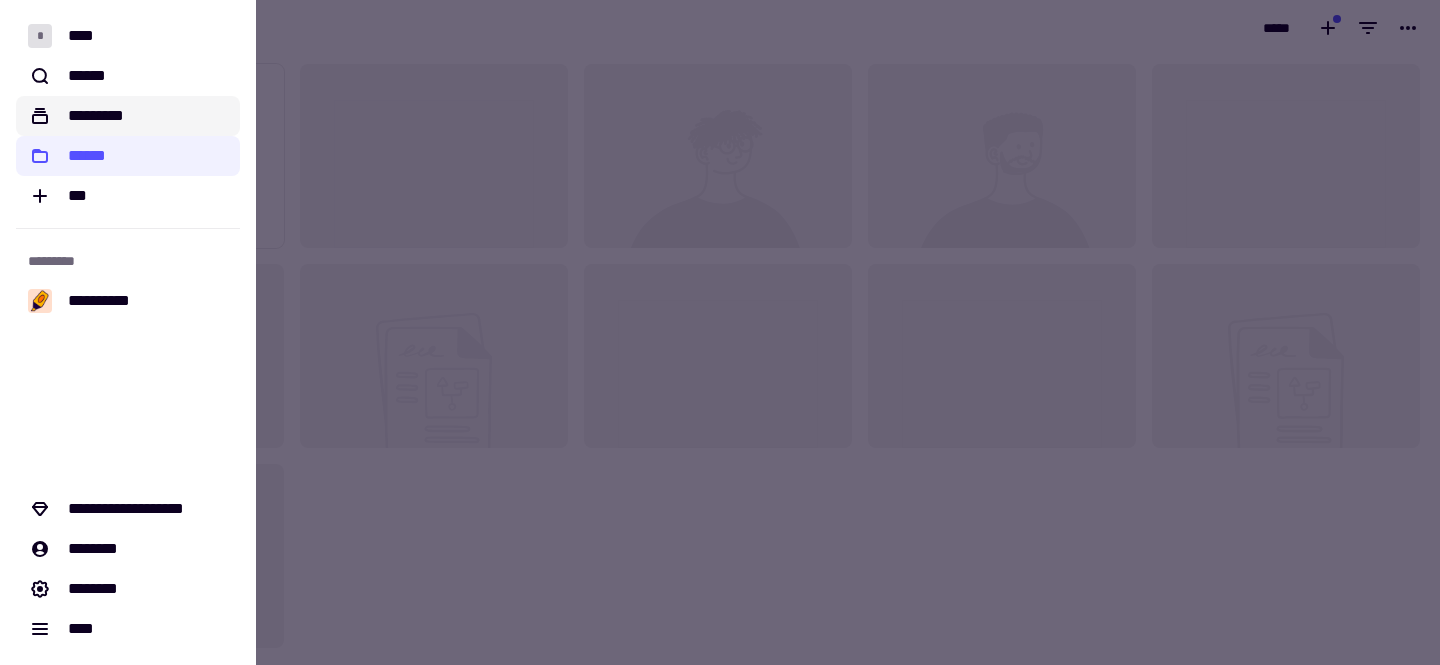 click on "*********" 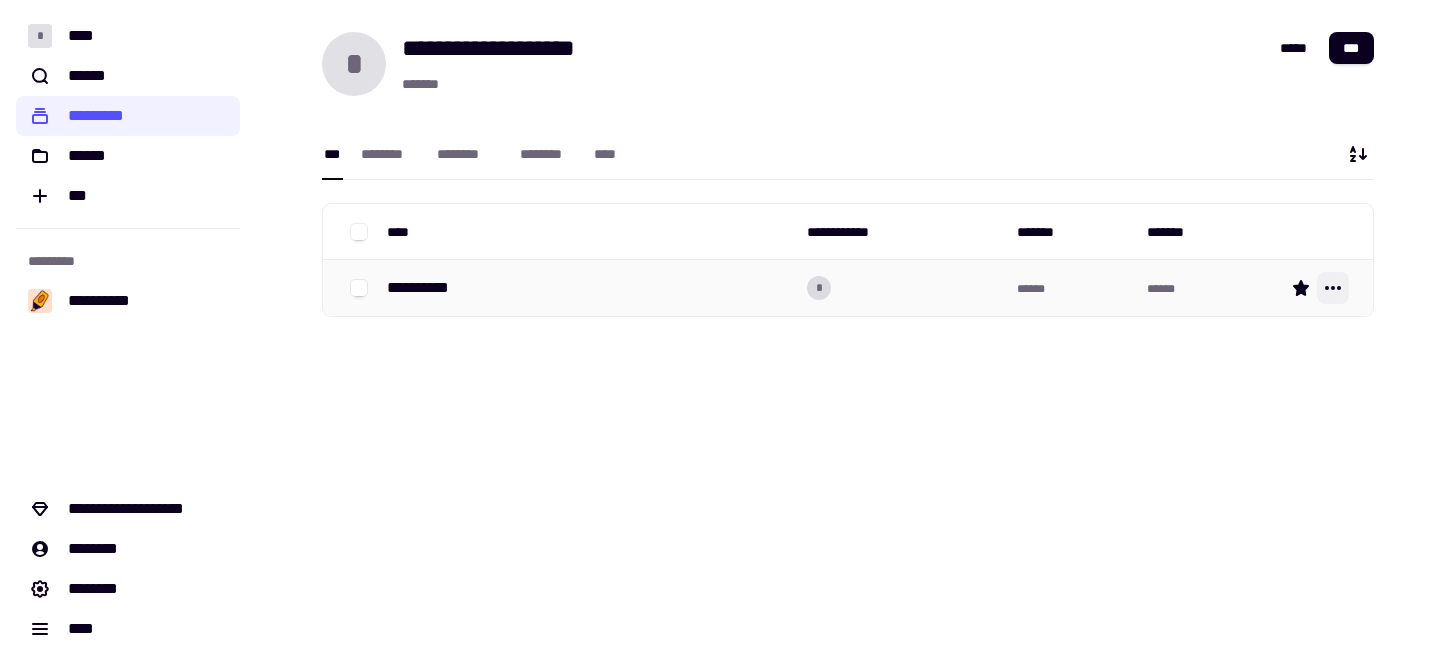 click 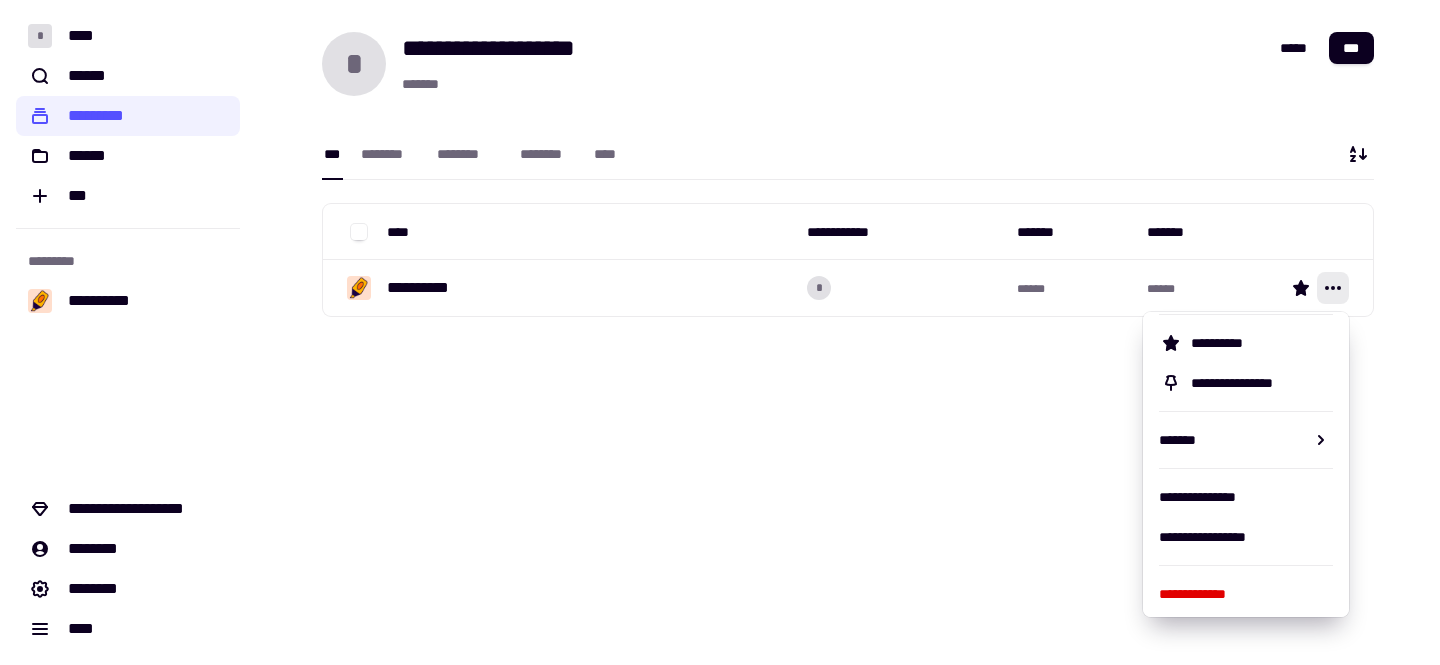 scroll, scrollTop: 124, scrollLeft: 0, axis: vertical 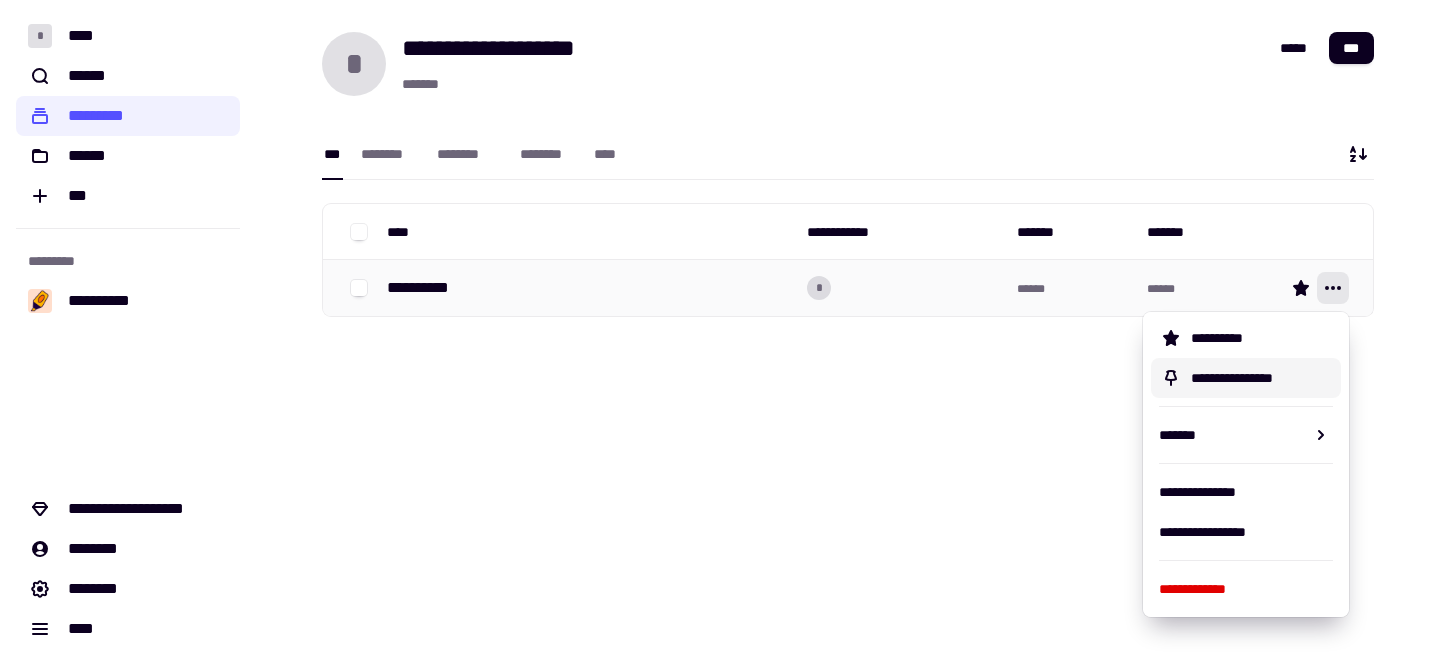 click on "**********" at bounding box center (589, 288) 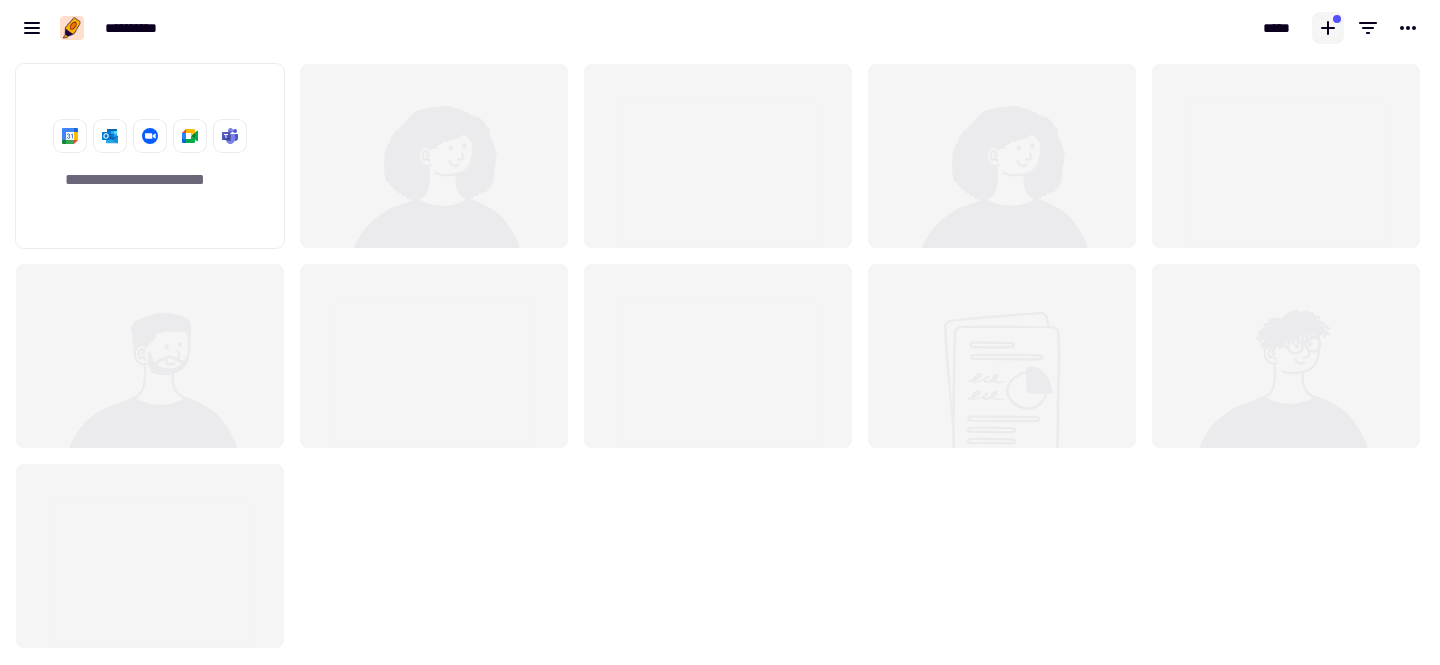 scroll, scrollTop: 1, scrollLeft: 1, axis: both 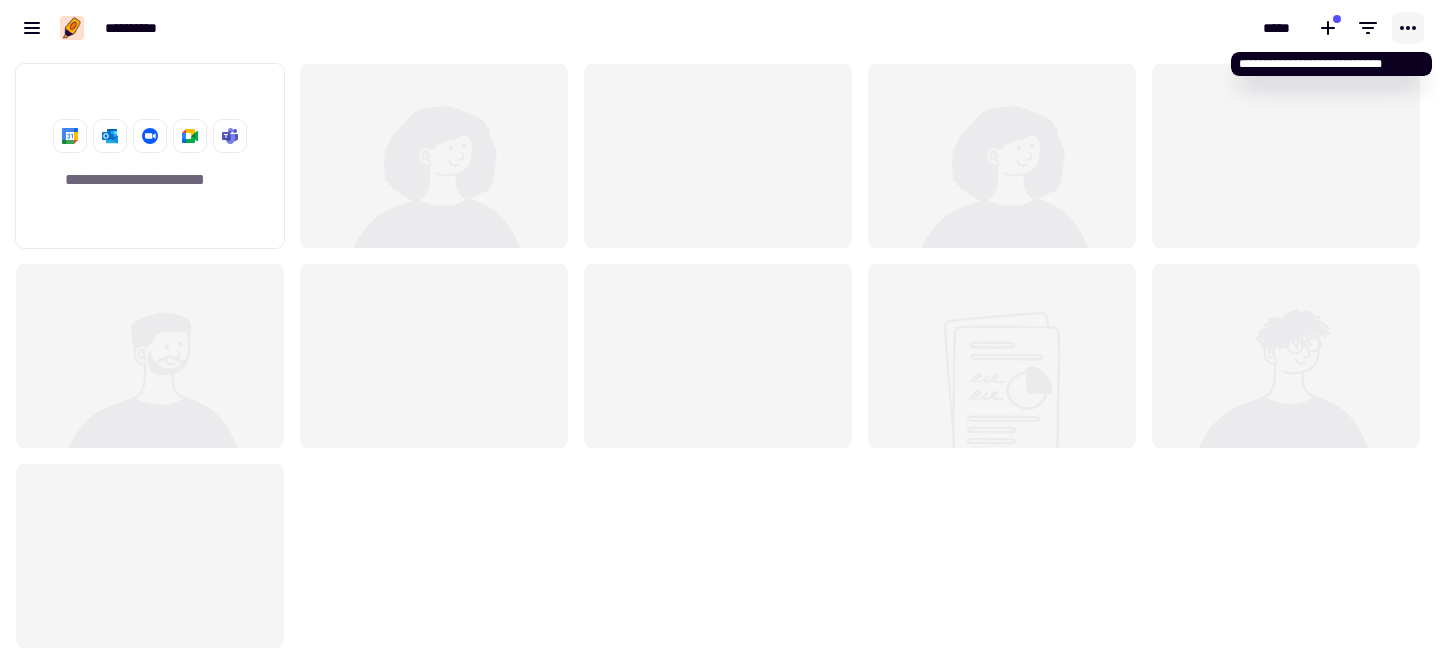 click 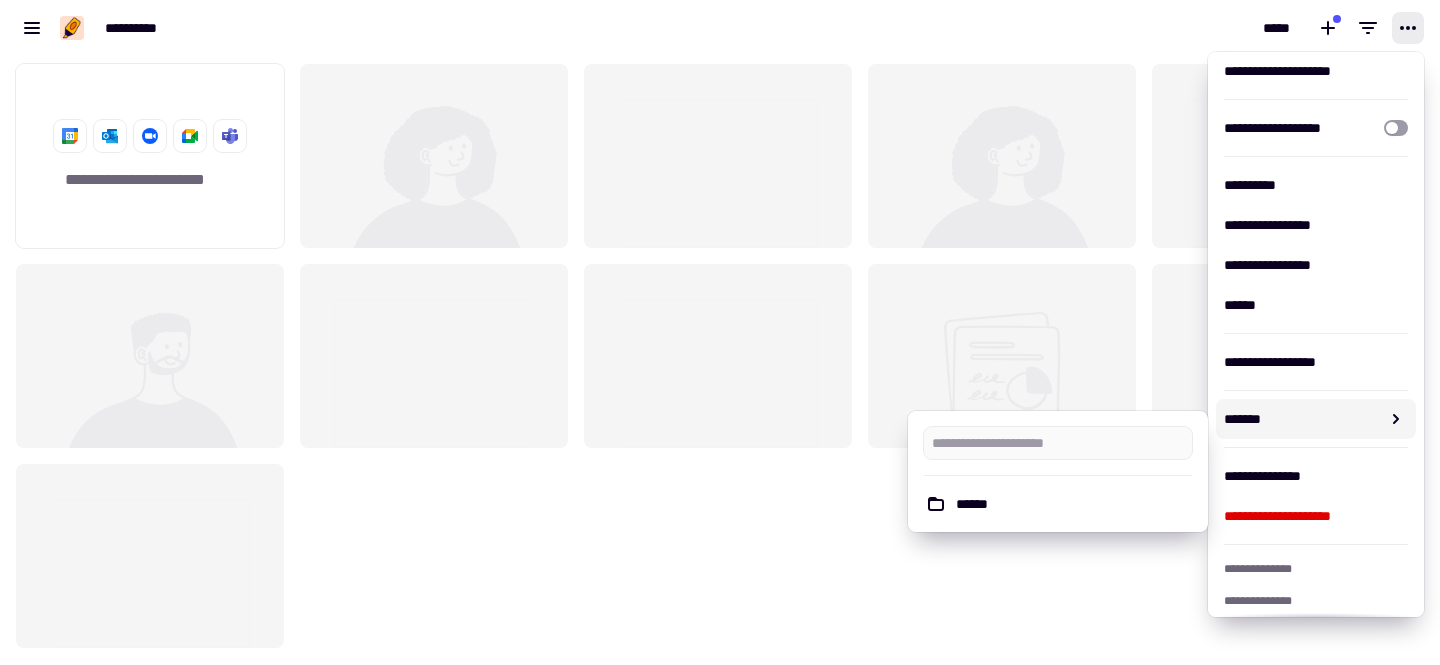 scroll, scrollTop: 37, scrollLeft: 0, axis: vertical 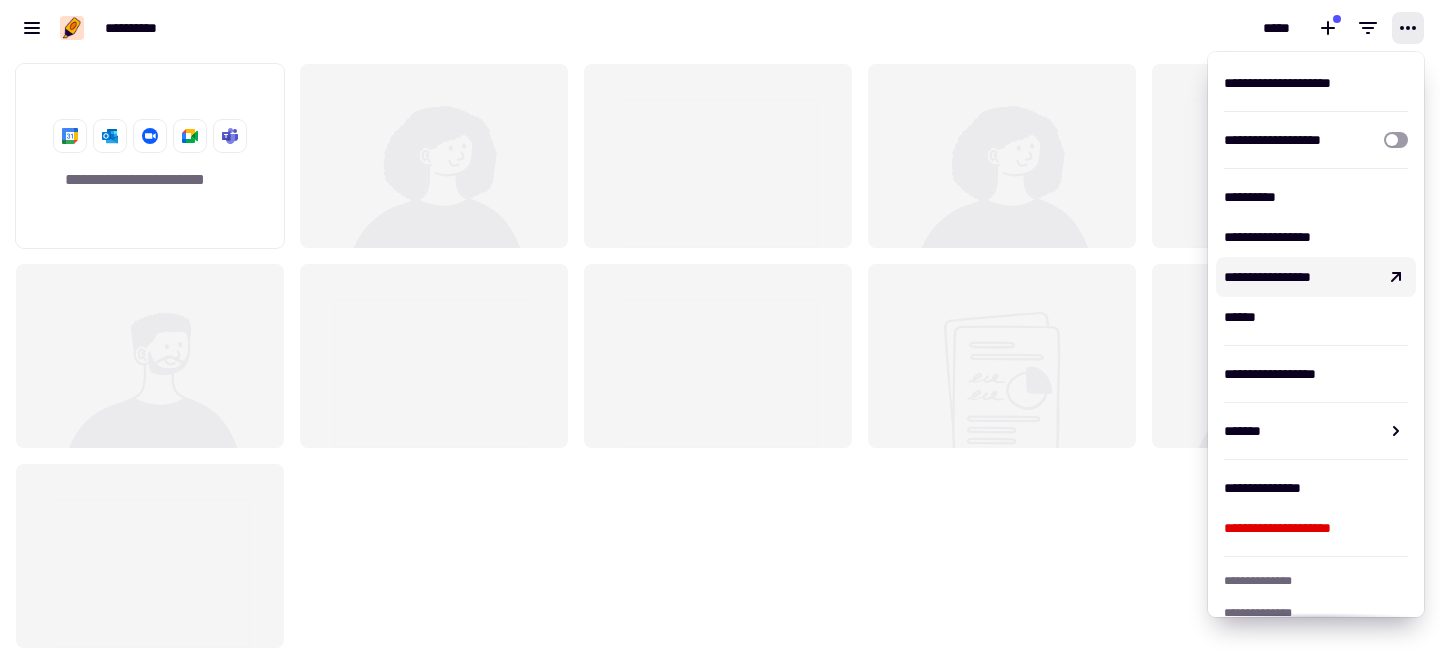 click on "**********" at bounding box center (1267, 277) 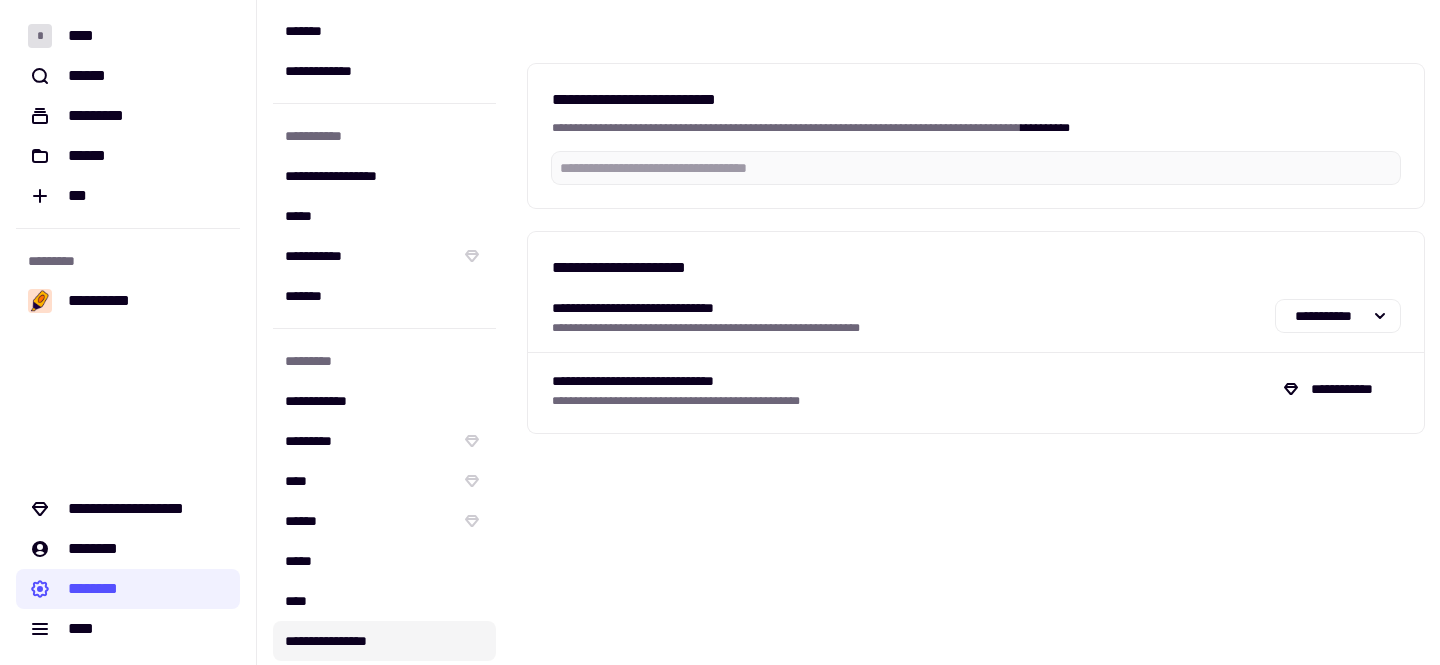 scroll, scrollTop: 0, scrollLeft: 0, axis: both 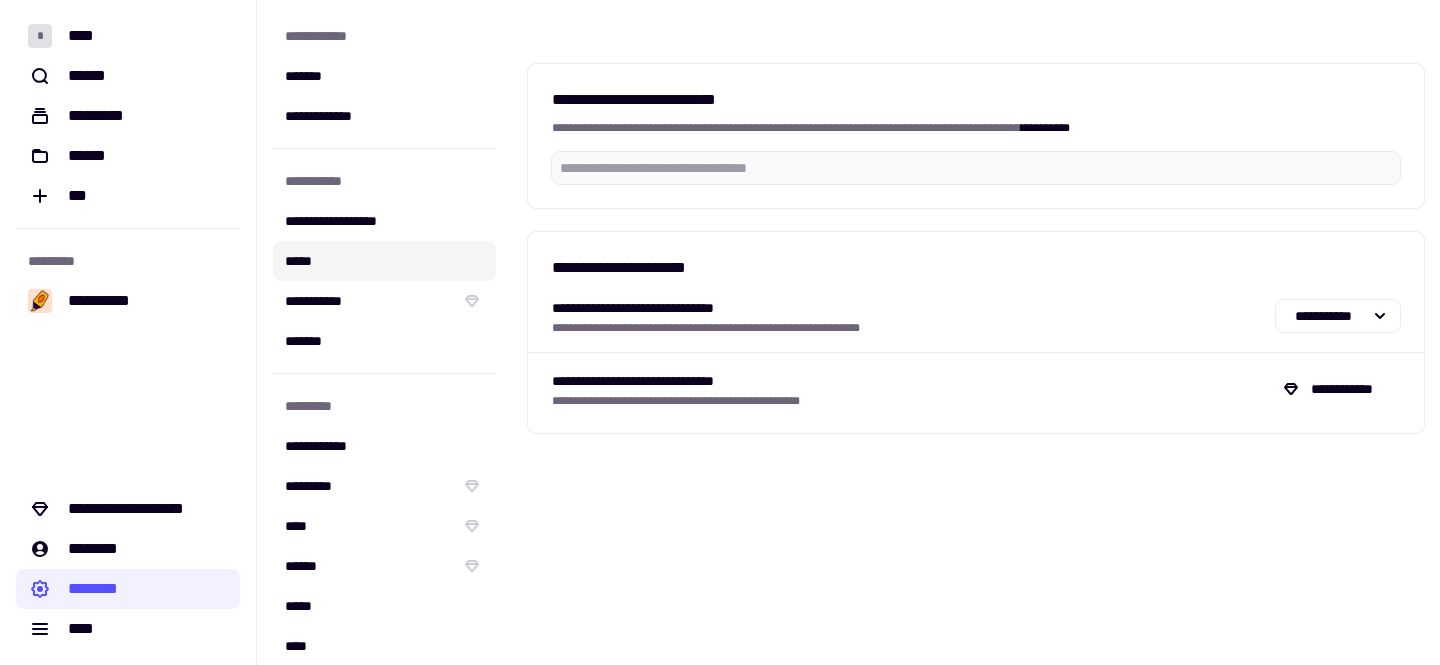 click on "*****" 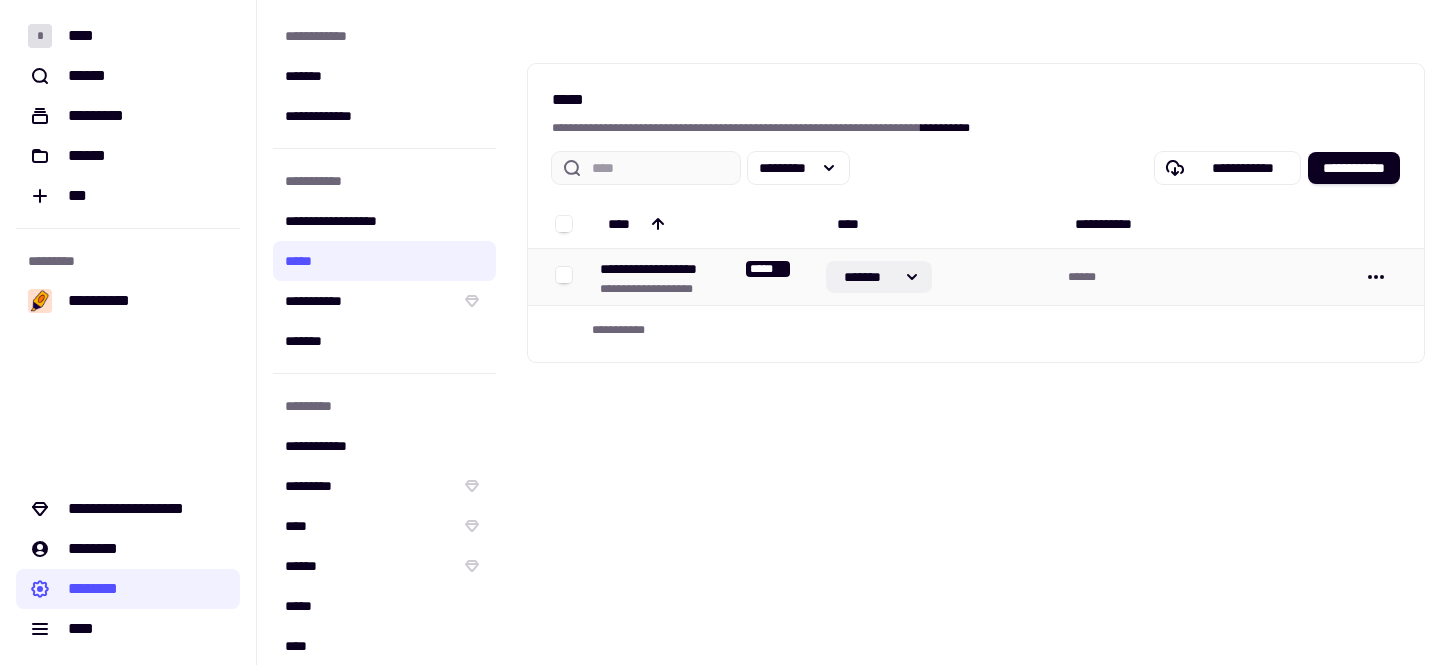 click 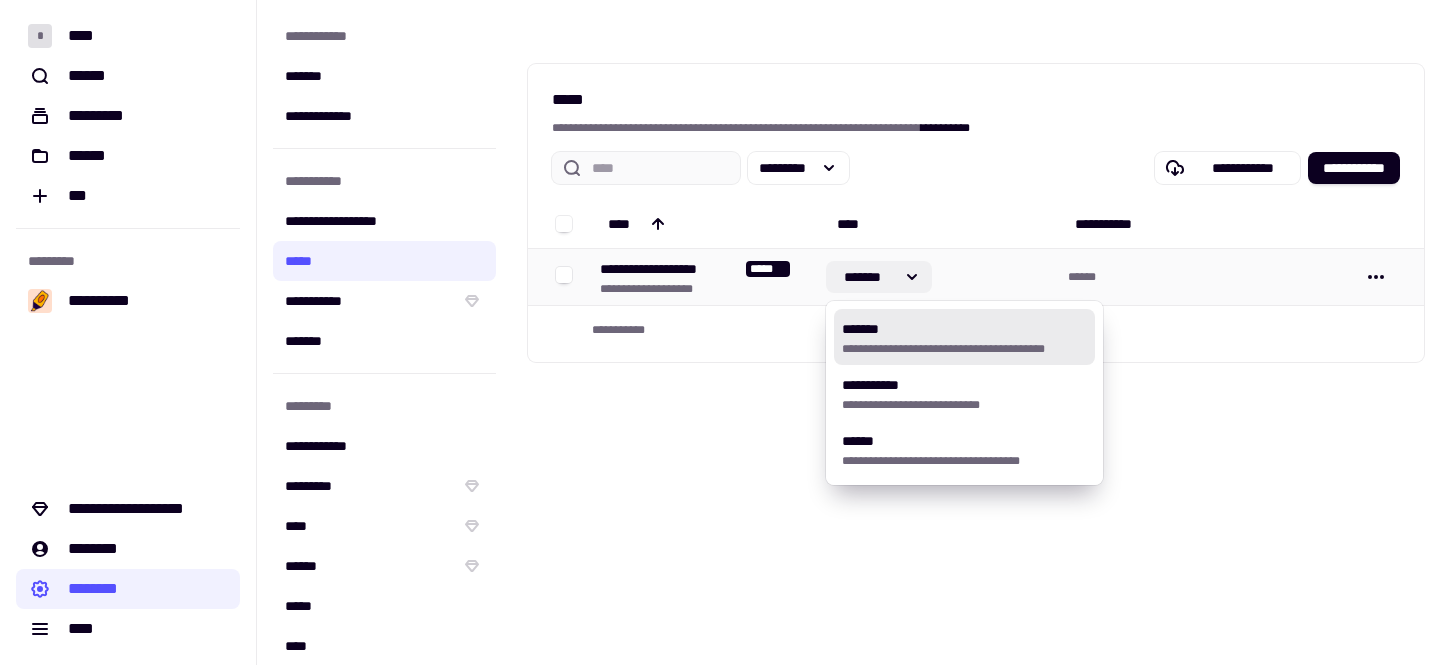 click 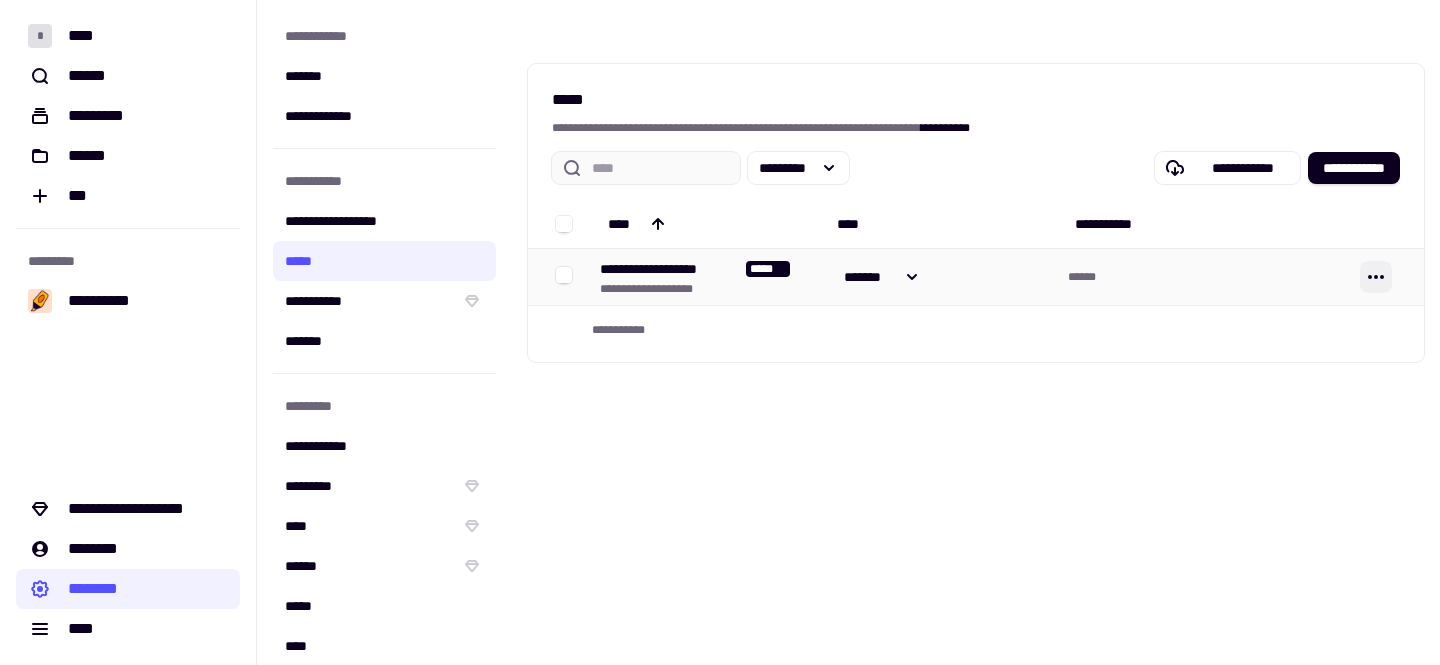 click 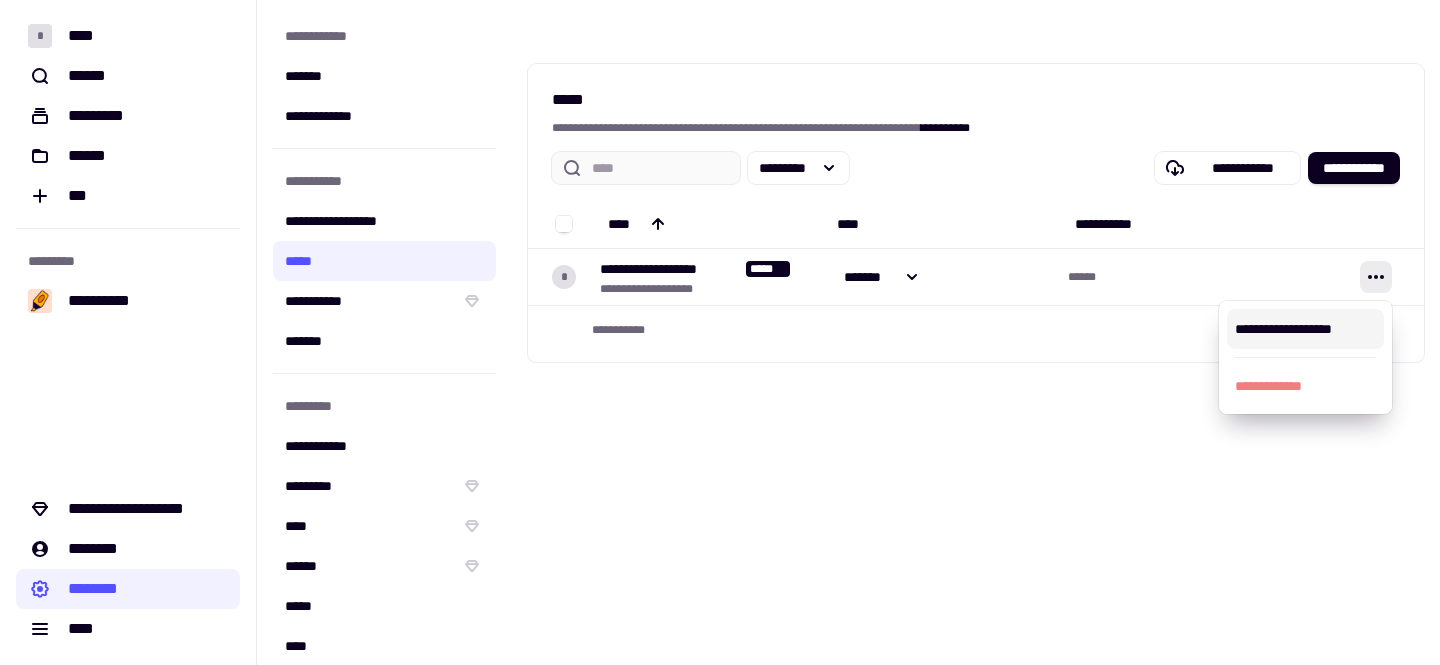 click on "**********" at bounding box center (976, 332) 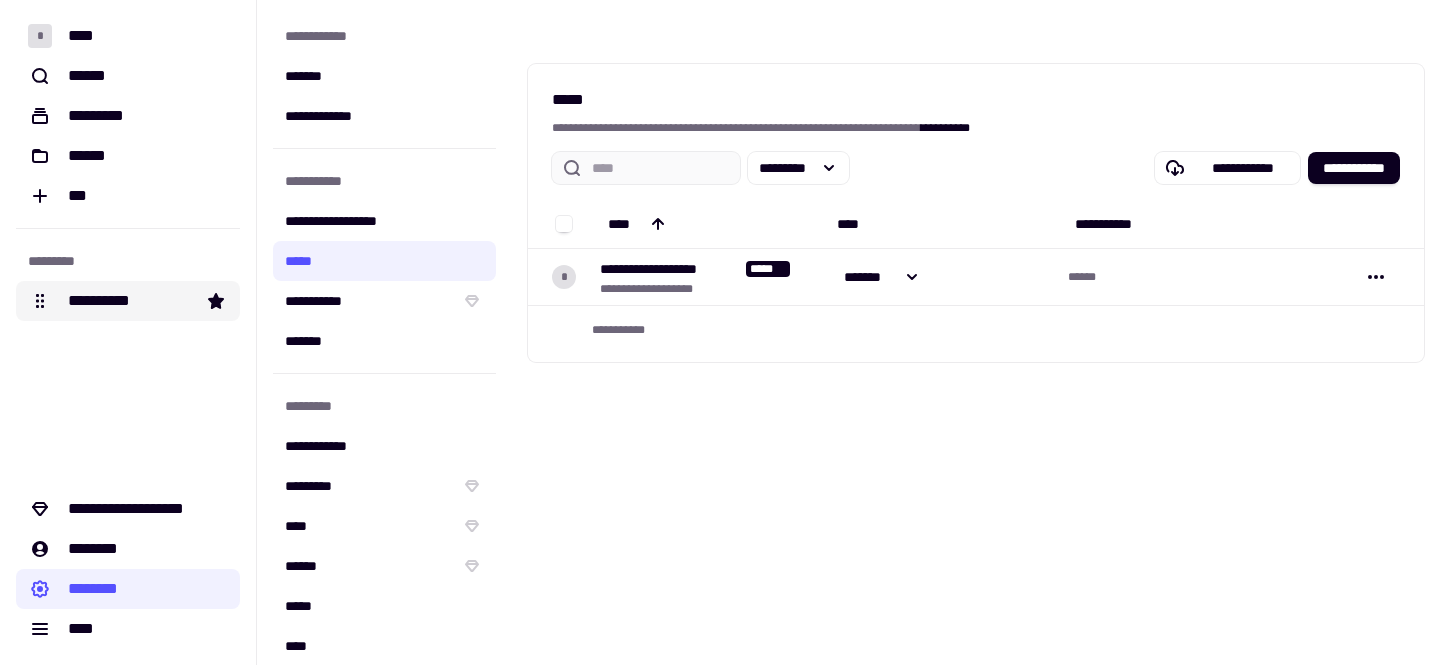 click on "**********" 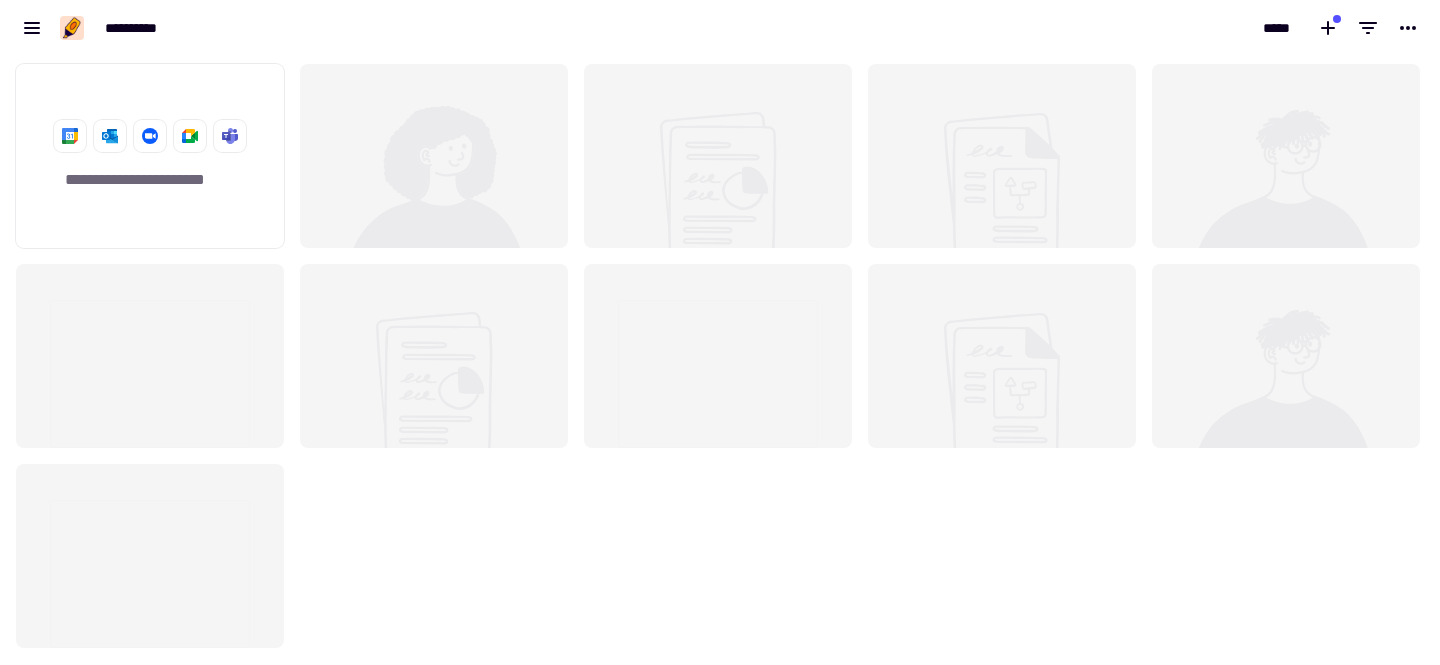 scroll, scrollTop: 1, scrollLeft: 1, axis: both 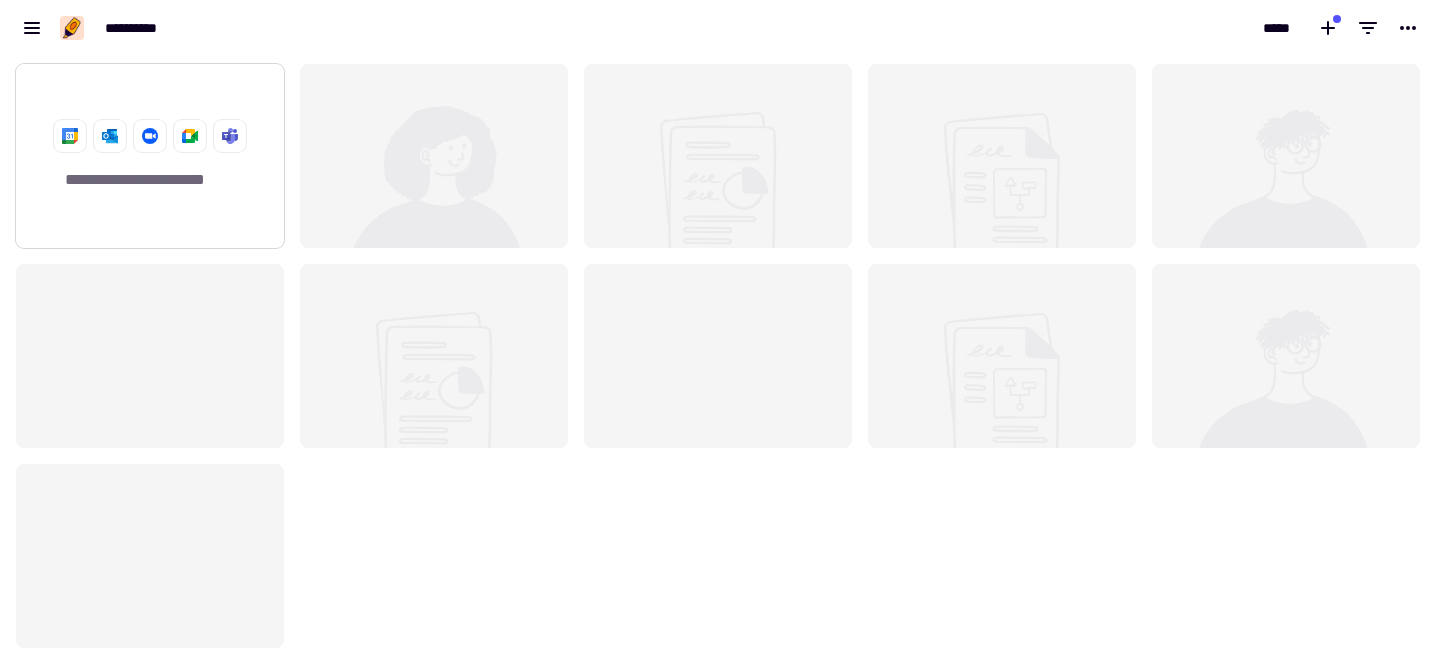 click on "**********" 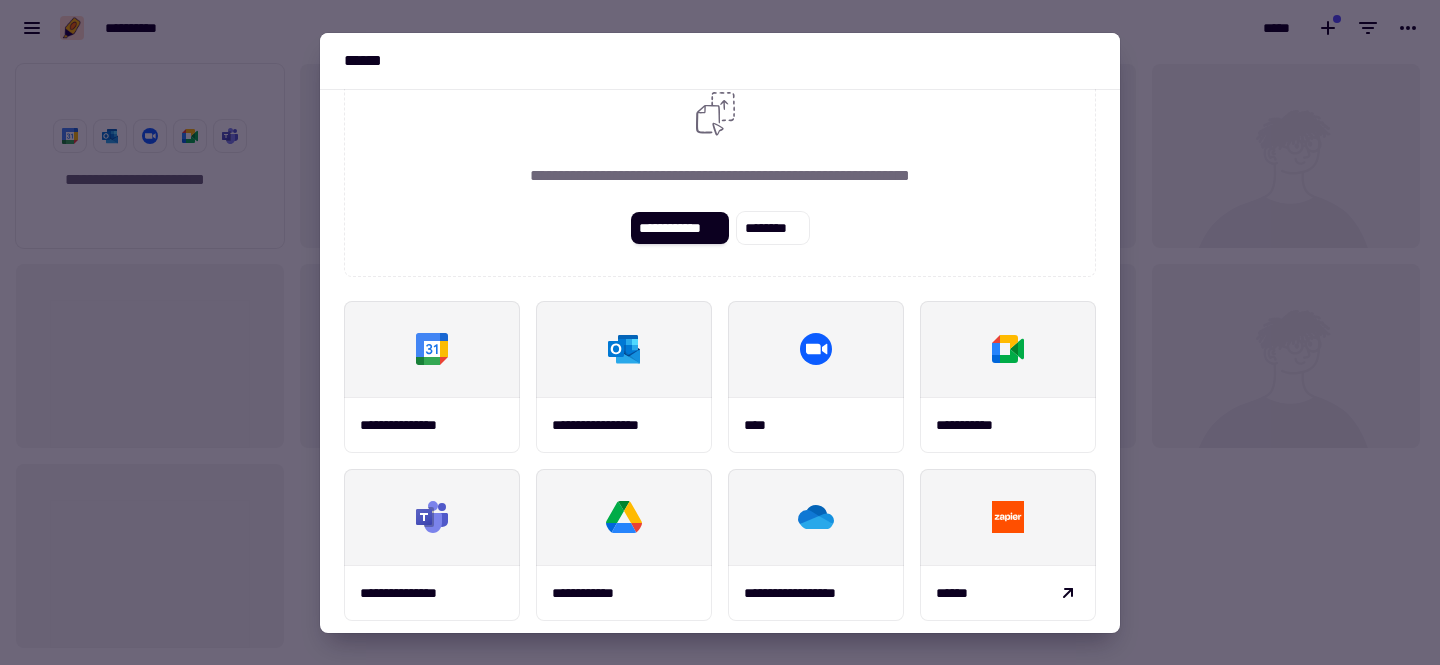 scroll, scrollTop: 0, scrollLeft: 0, axis: both 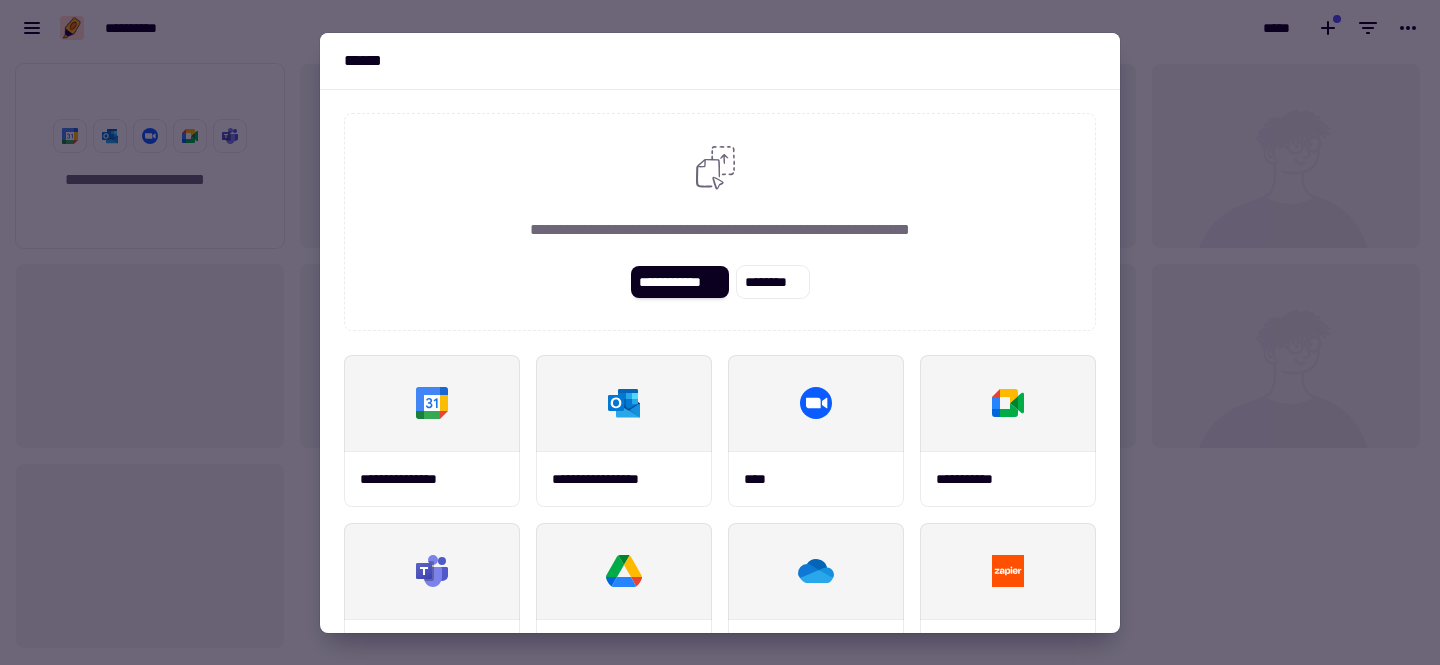 click at bounding box center (720, 332) 